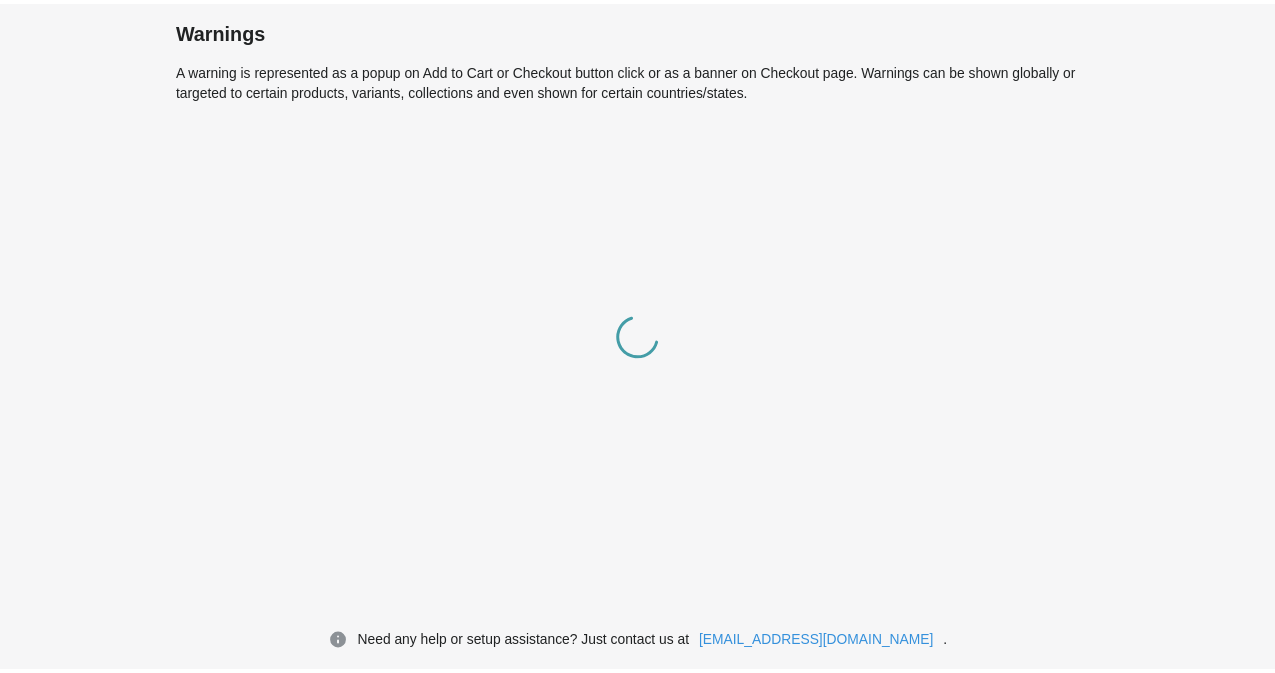 scroll, scrollTop: 0, scrollLeft: 0, axis: both 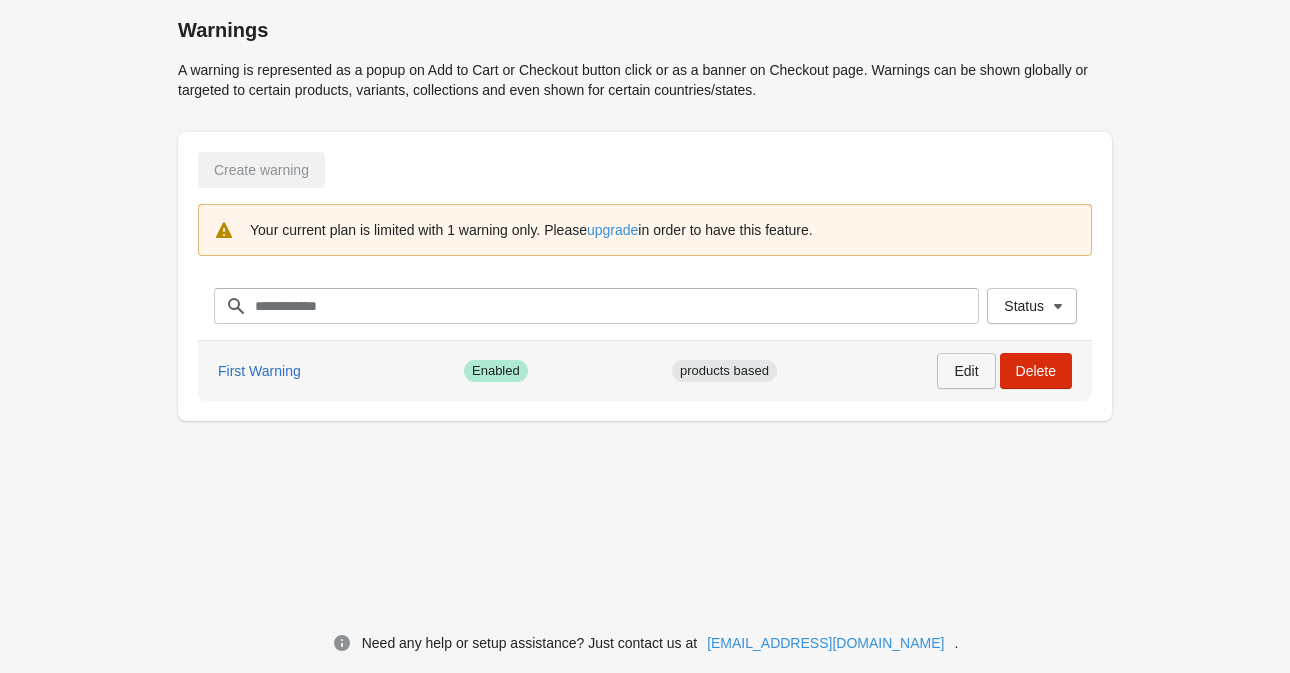 click on "Edit" at bounding box center (966, 371) 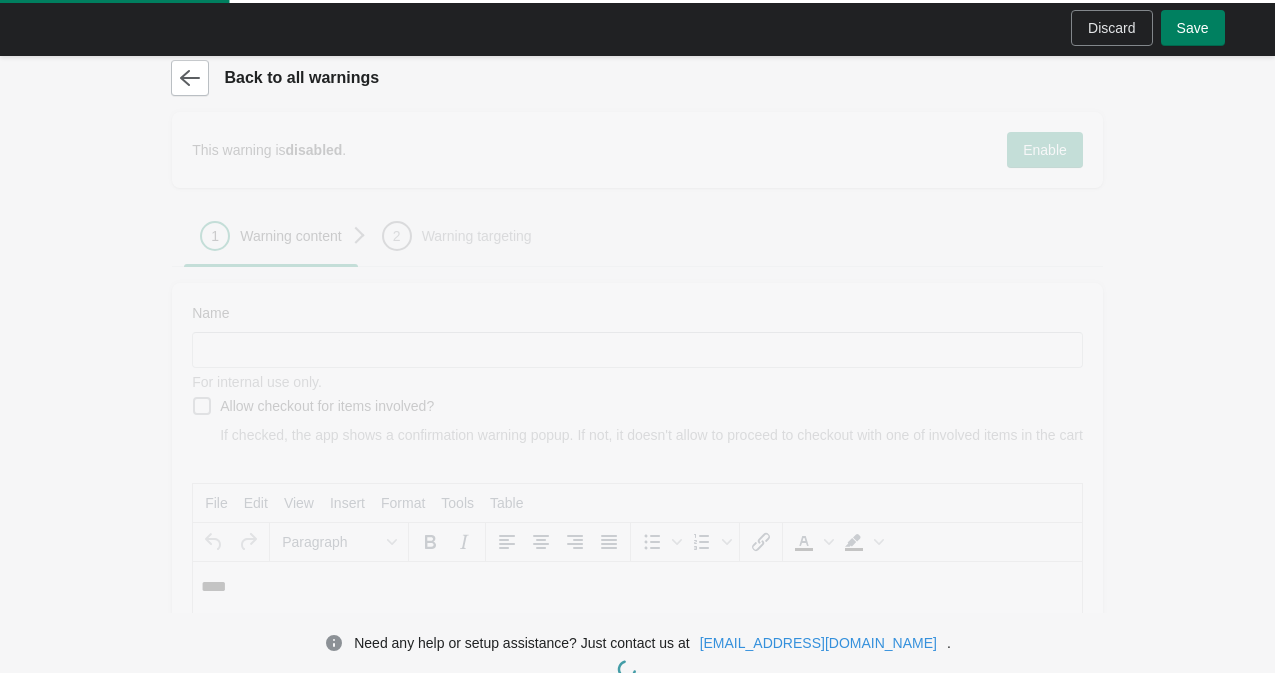 scroll, scrollTop: 0, scrollLeft: 0, axis: both 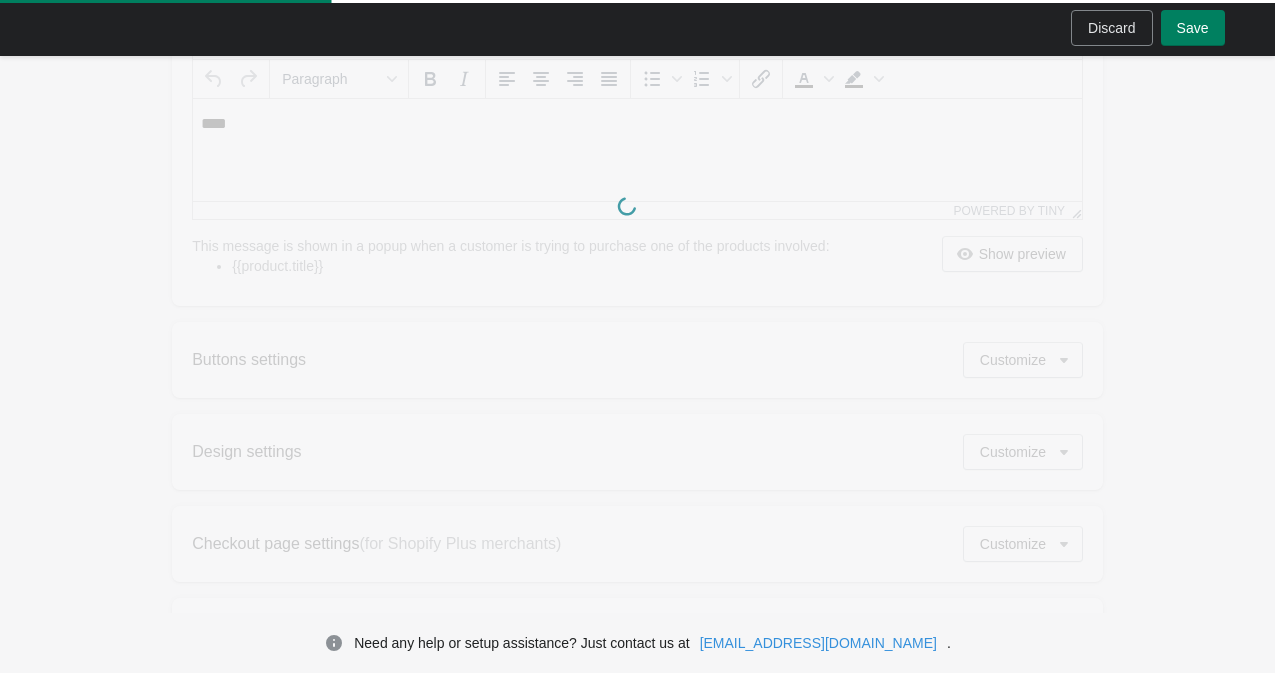 type on "**********" 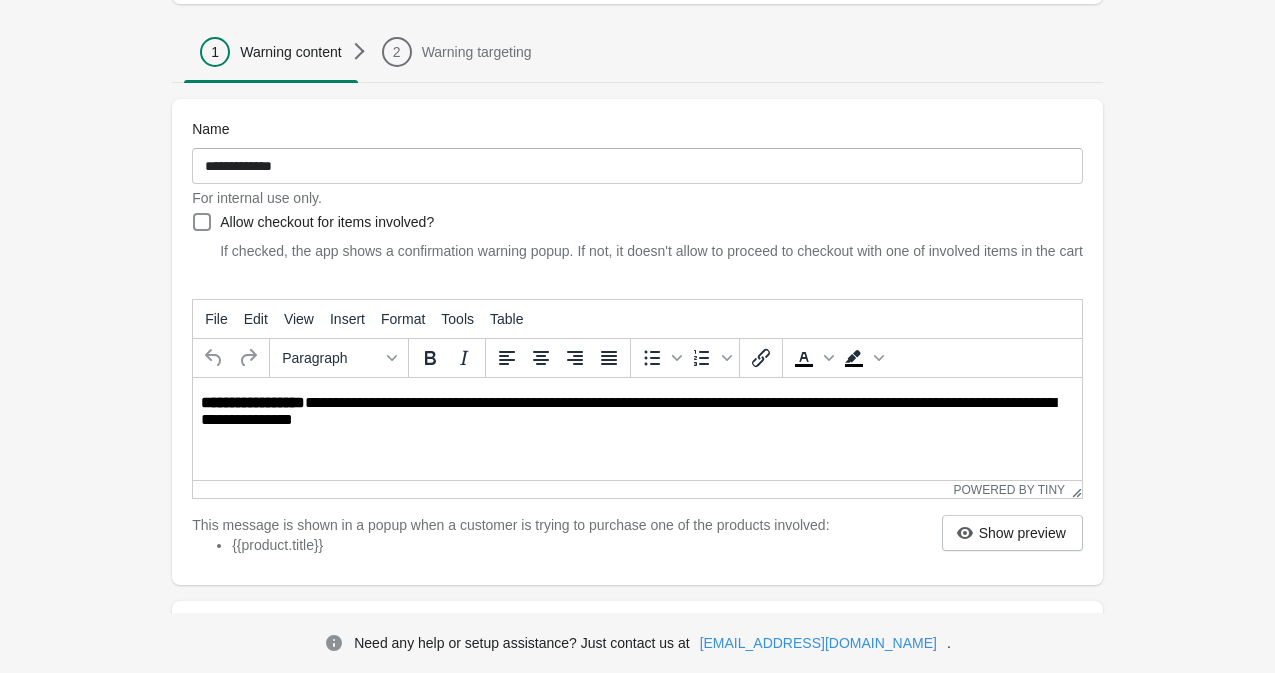 scroll, scrollTop: 0, scrollLeft: 0, axis: both 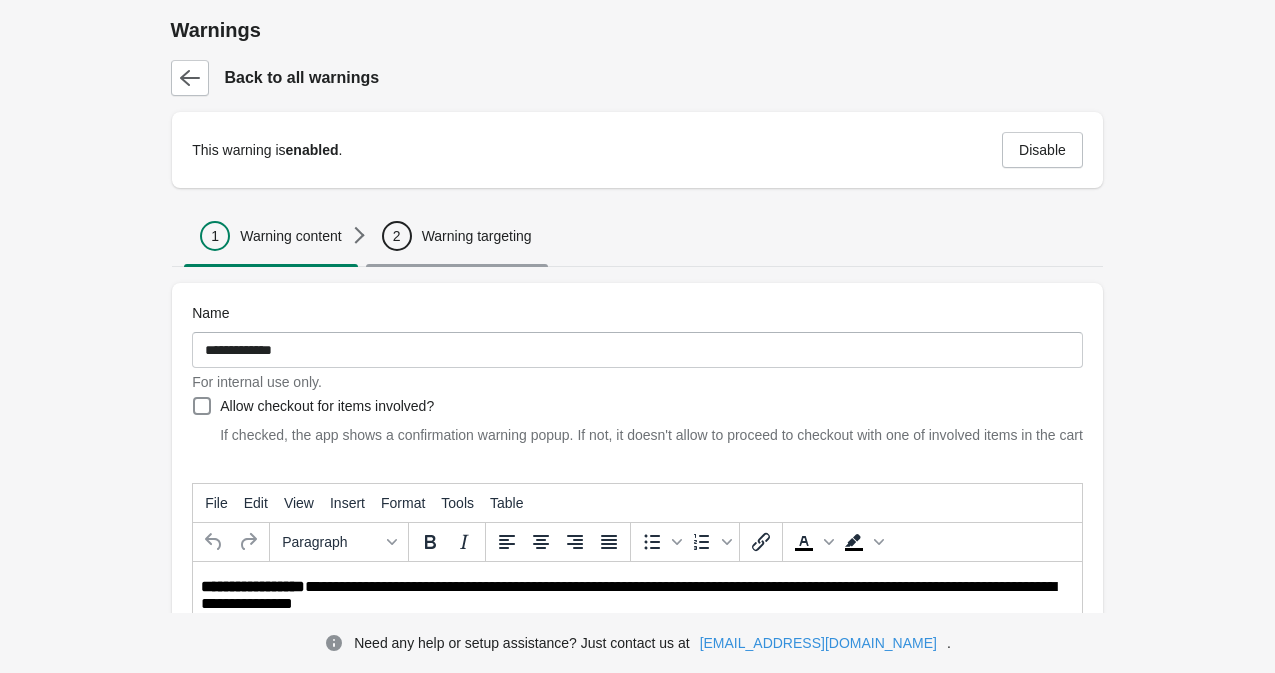 click on "Warning targeting" at bounding box center (477, 236) 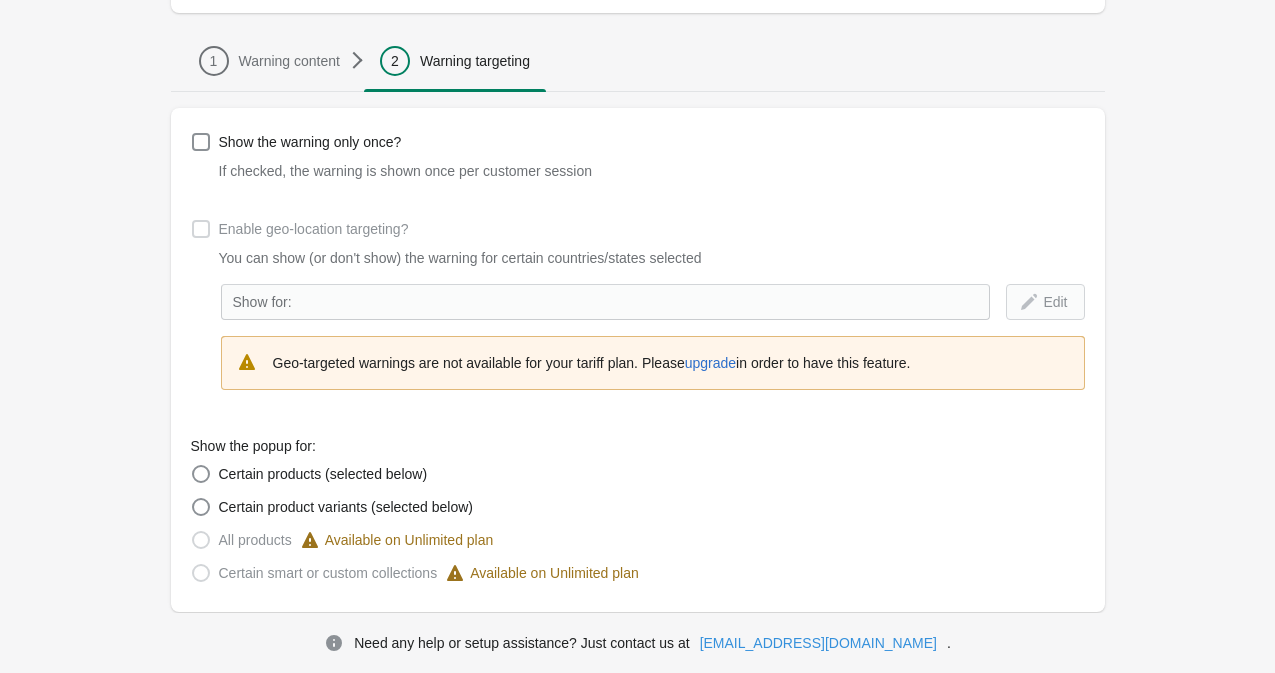 scroll, scrollTop: 133, scrollLeft: 0, axis: vertical 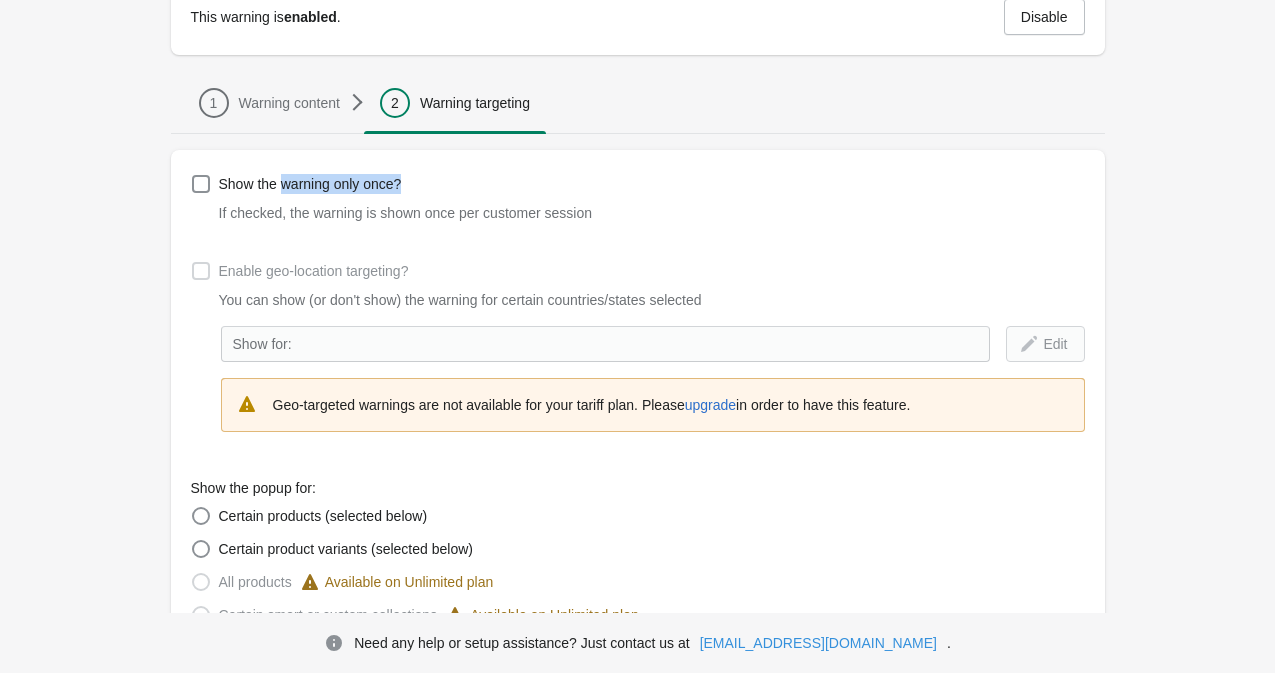 drag, startPoint x: 363, startPoint y: 185, endPoint x: 475, endPoint y: 190, distance: 112.11155 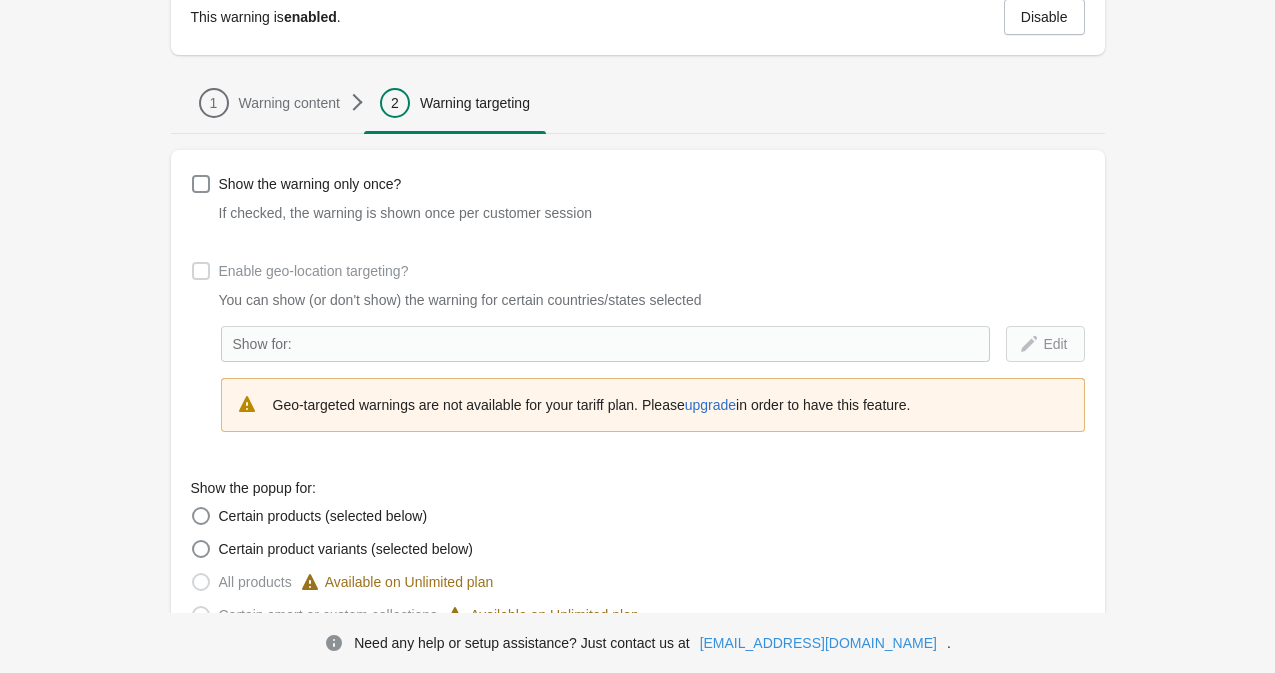click on "Show the warning only once? If checked, the warning is shown once per customer session" at bounding box center (638, 196) 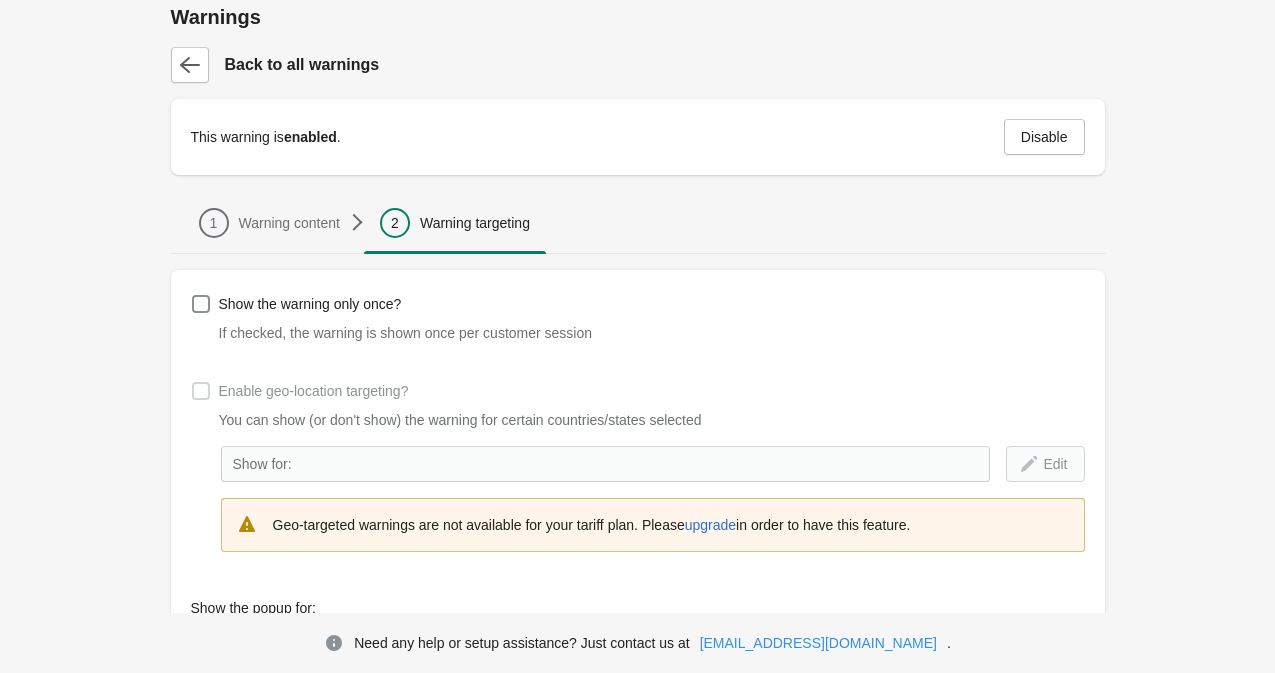 scroll, scrollTop: 0, scrollLeft: 0, axis: both 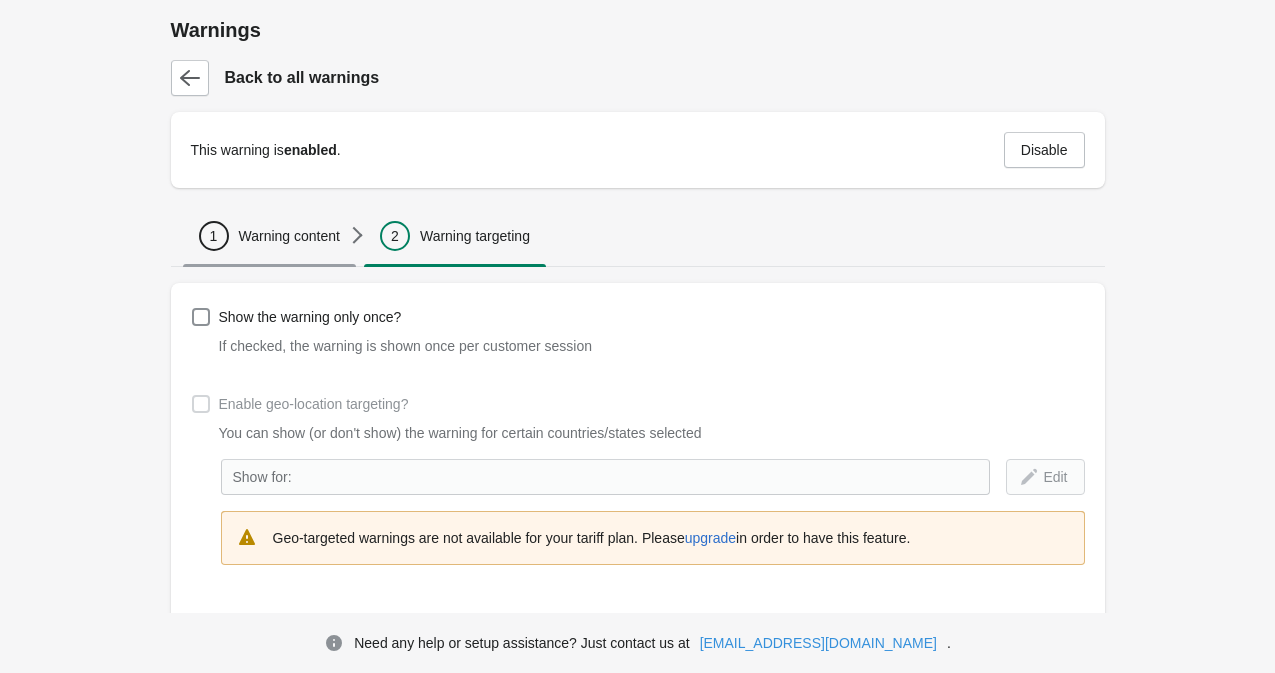 click on "Warning content" at bounding box center (289, 236) 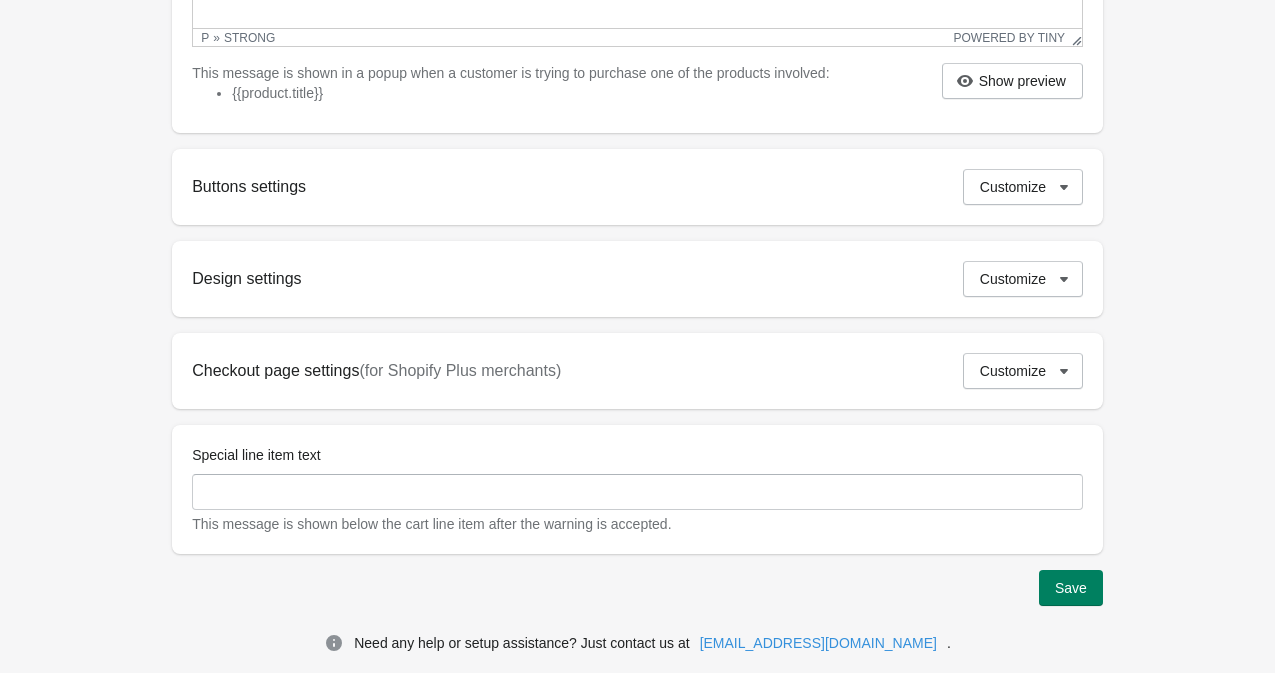 scroll, scrollTop: 655, scrollLeft: 0, axis: vertical 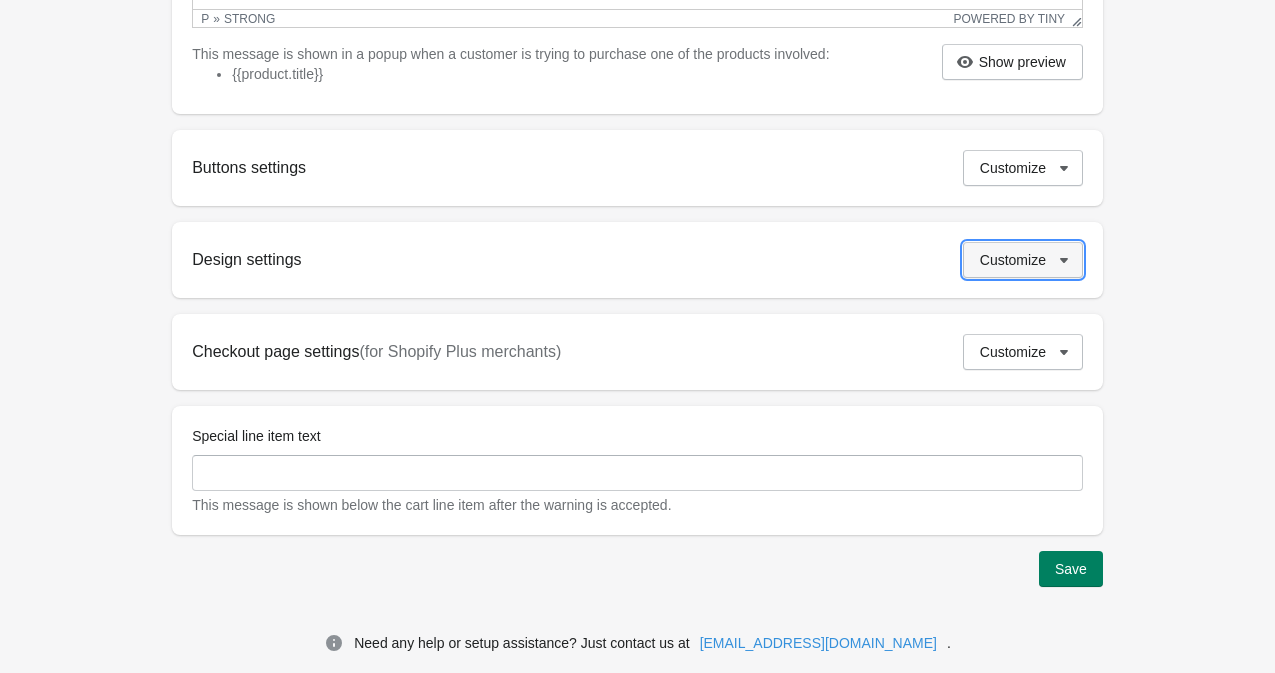 click on "Customize" at bounding box center (1013, 260) 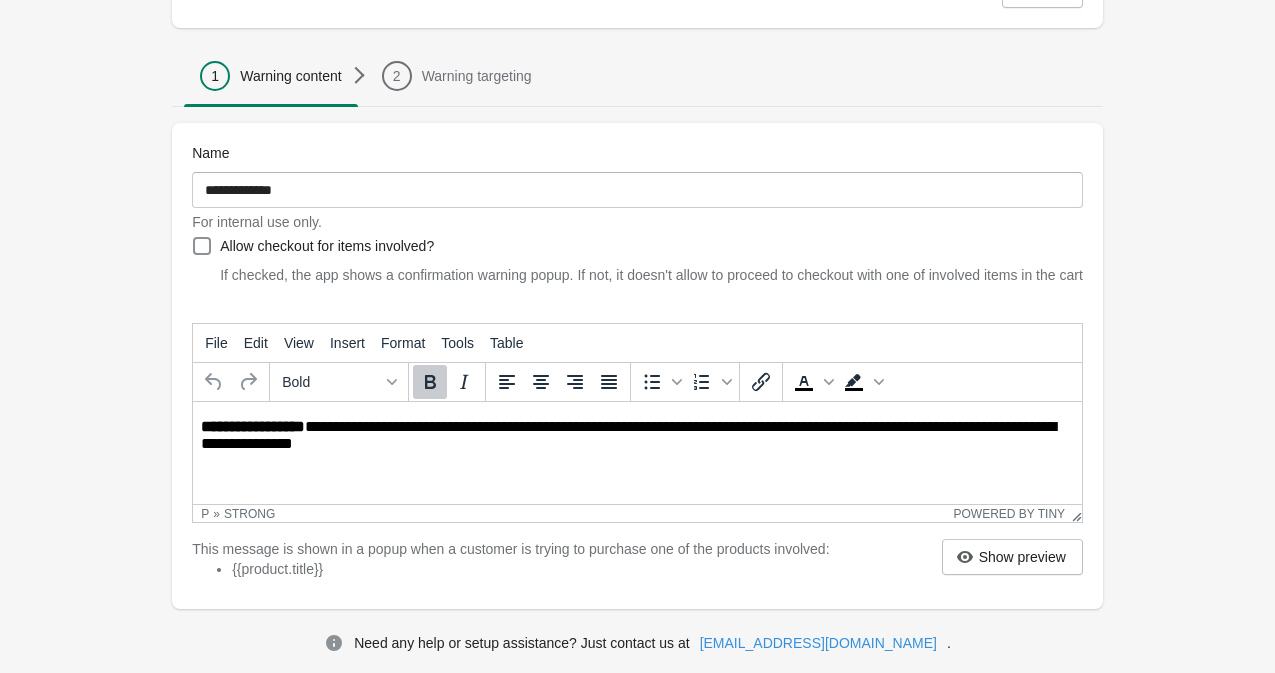 scroll, scrollTop: 0, scrollLeft: 0, axis: both 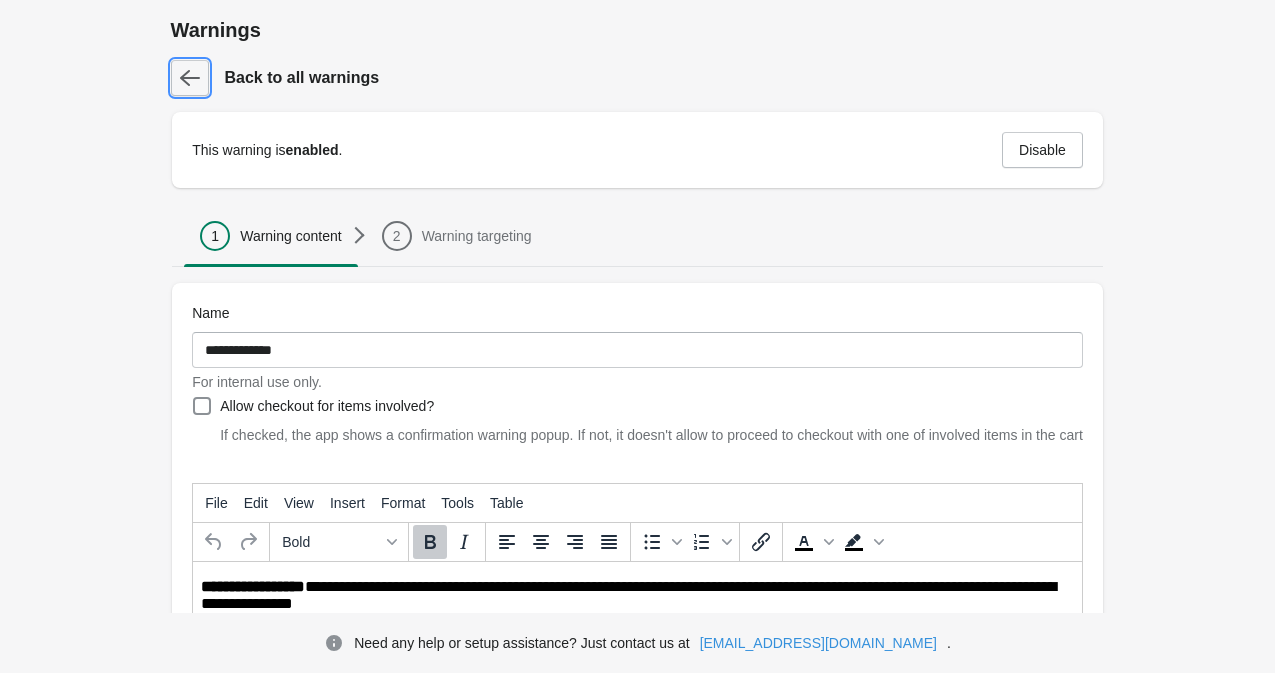 click 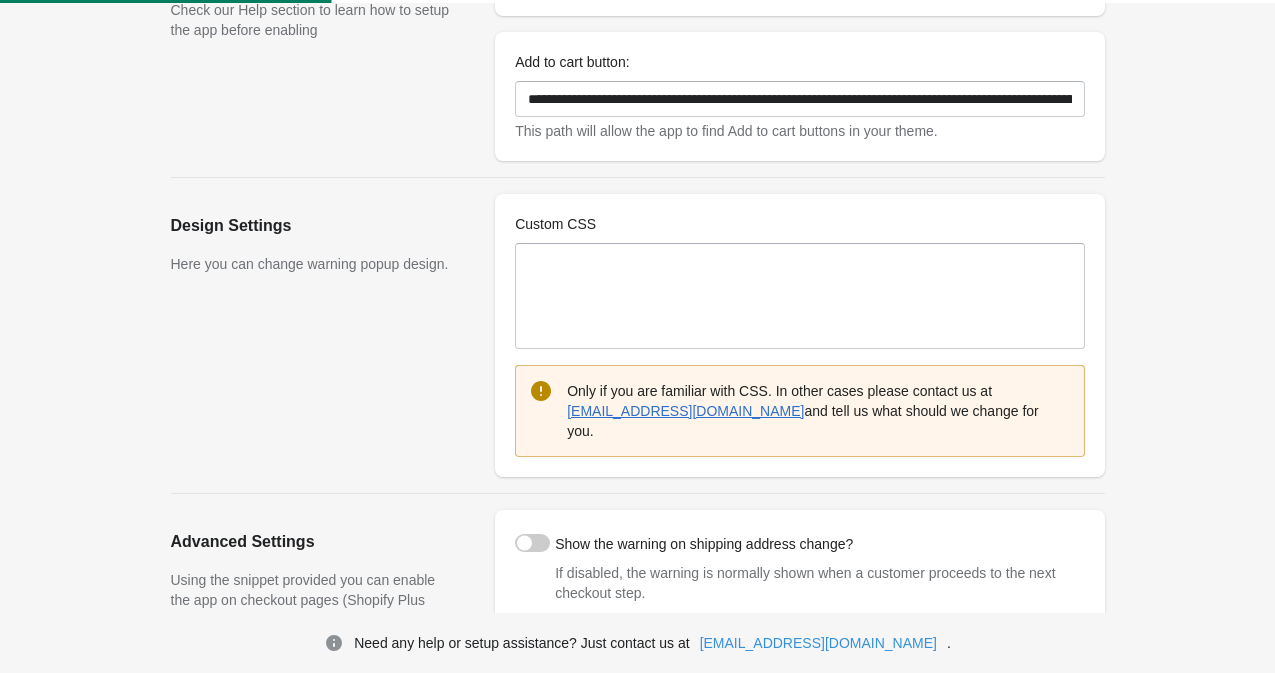 scroll, scrollTop: 0, scrollLeft: 0, axis: both 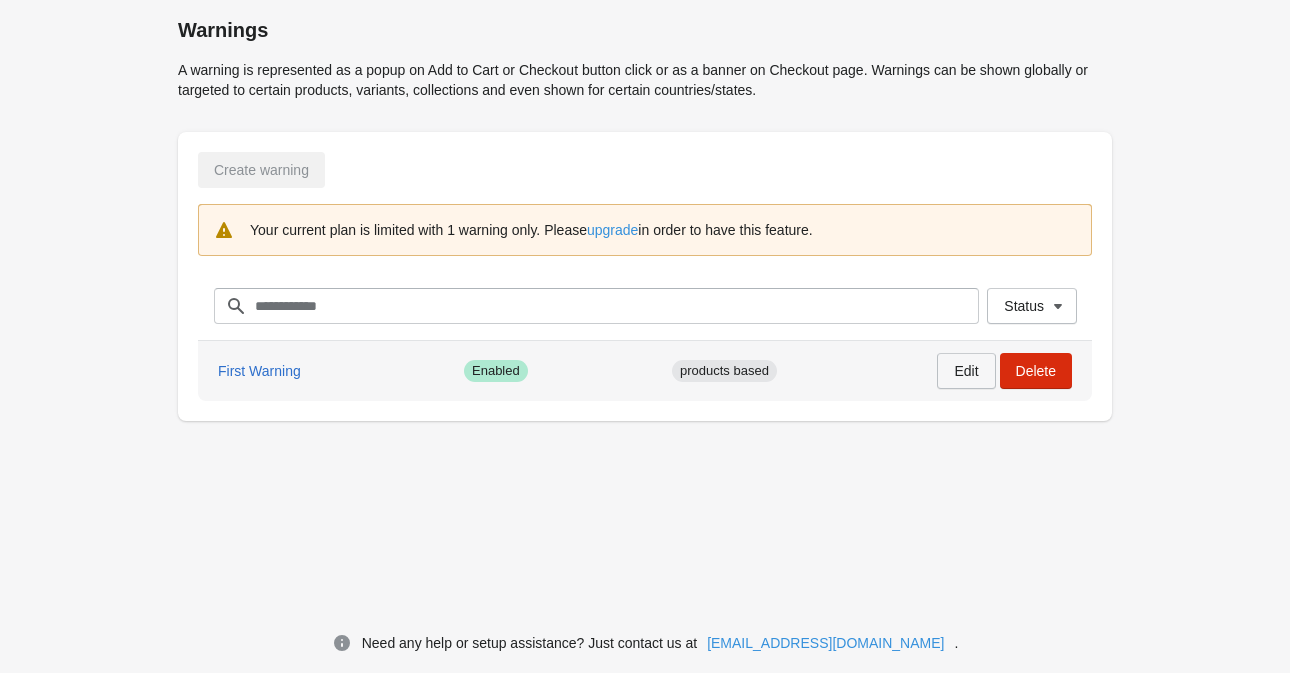 click on "Edit" at bounding box center (966, 371) 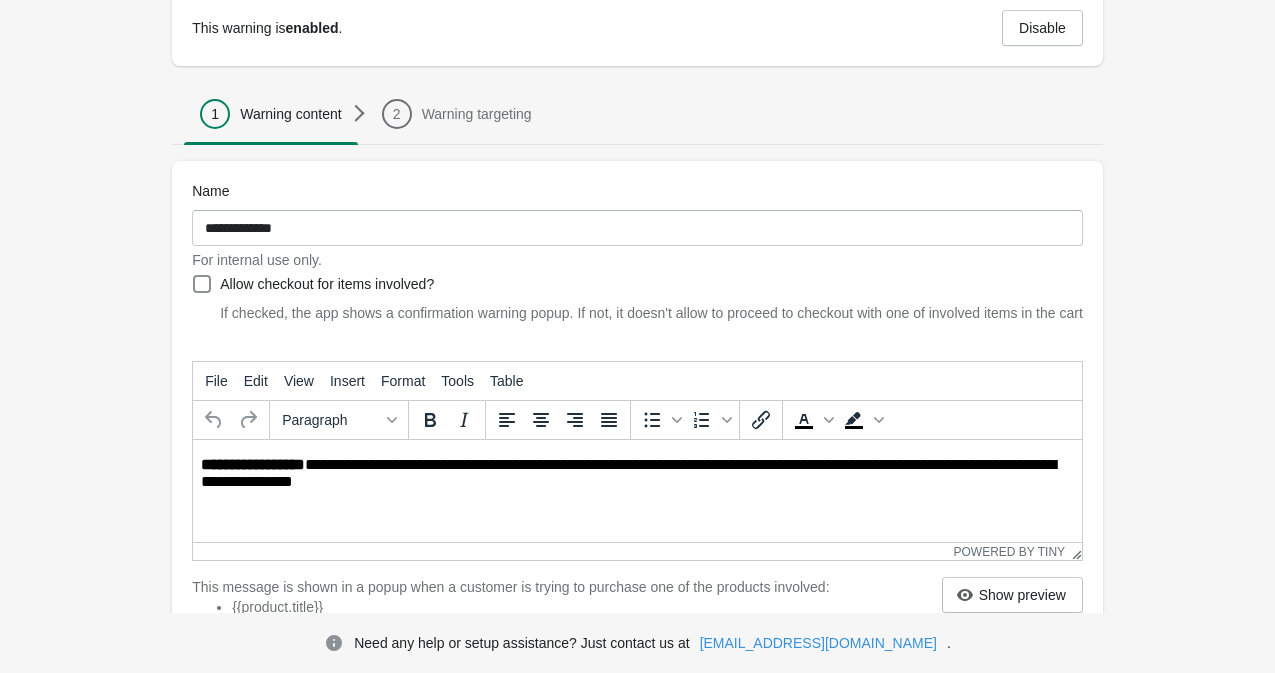 scroll, scrollTop: 600, scrollLeft: 0, axis: vertical 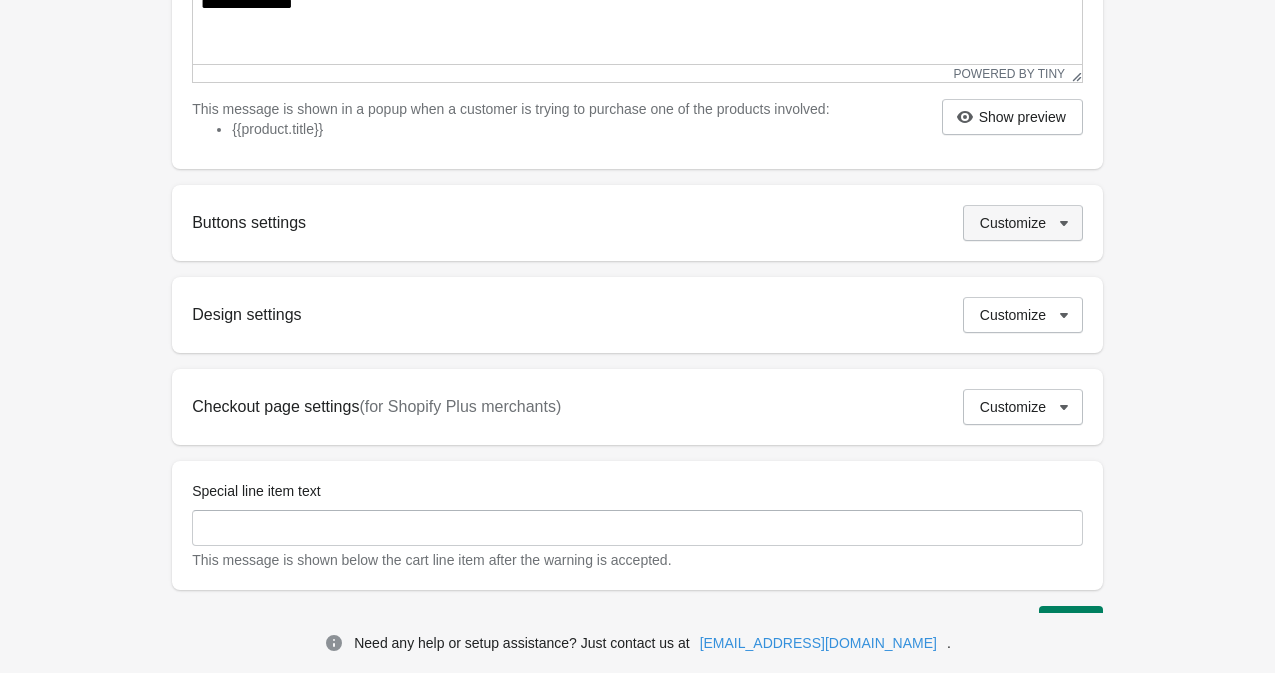 click on "Customize" at bounding box center (1023, 223) 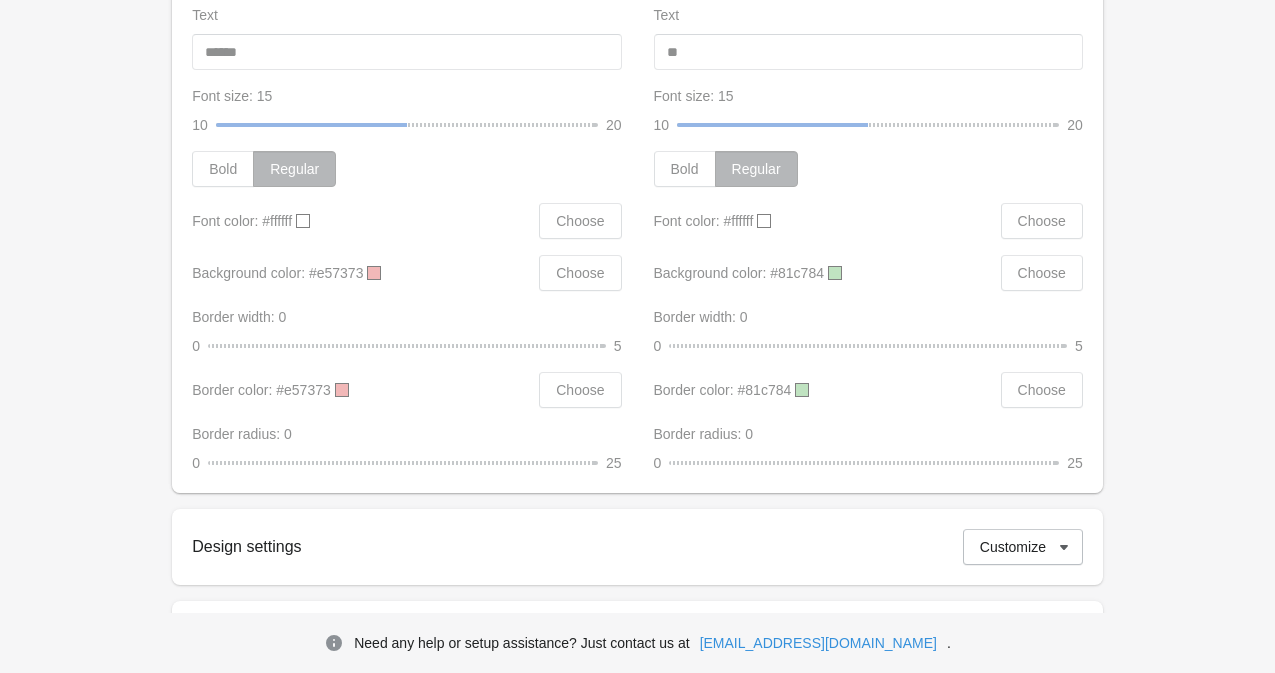 scroll, scrollTop: 1257, scrollLeft: 0, axis: vertical 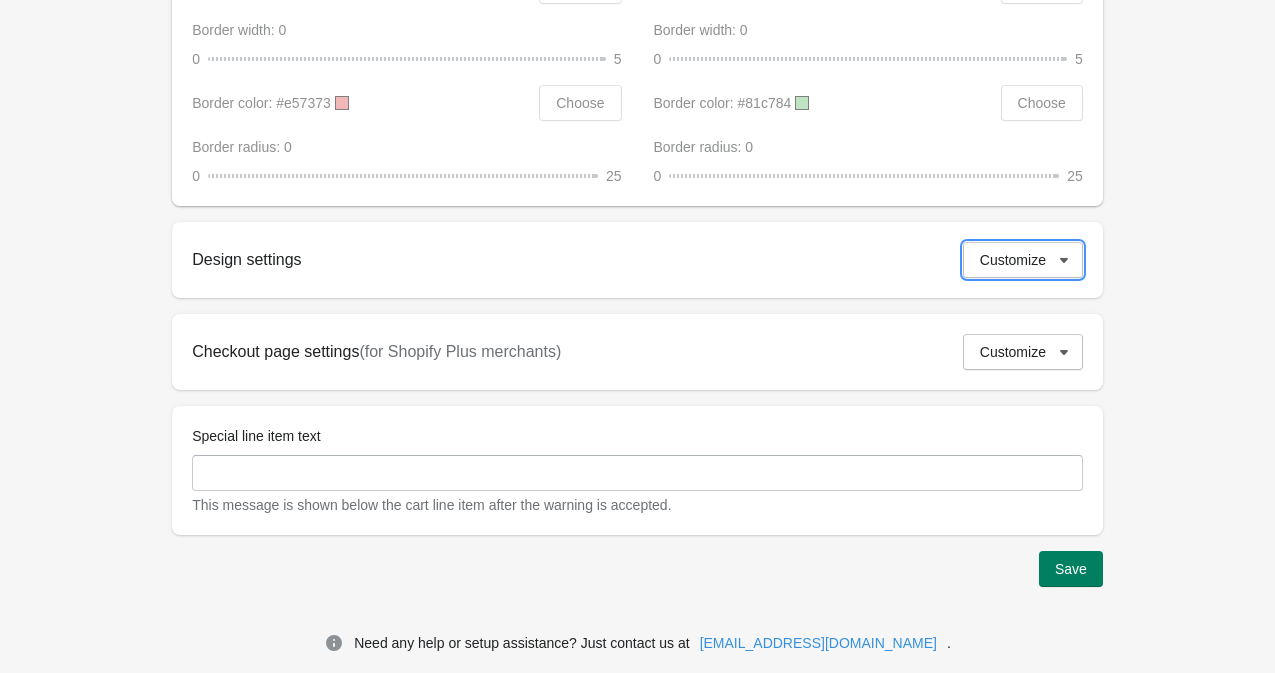 click on "Design settings   Customize" at bounding box center [637, 260] 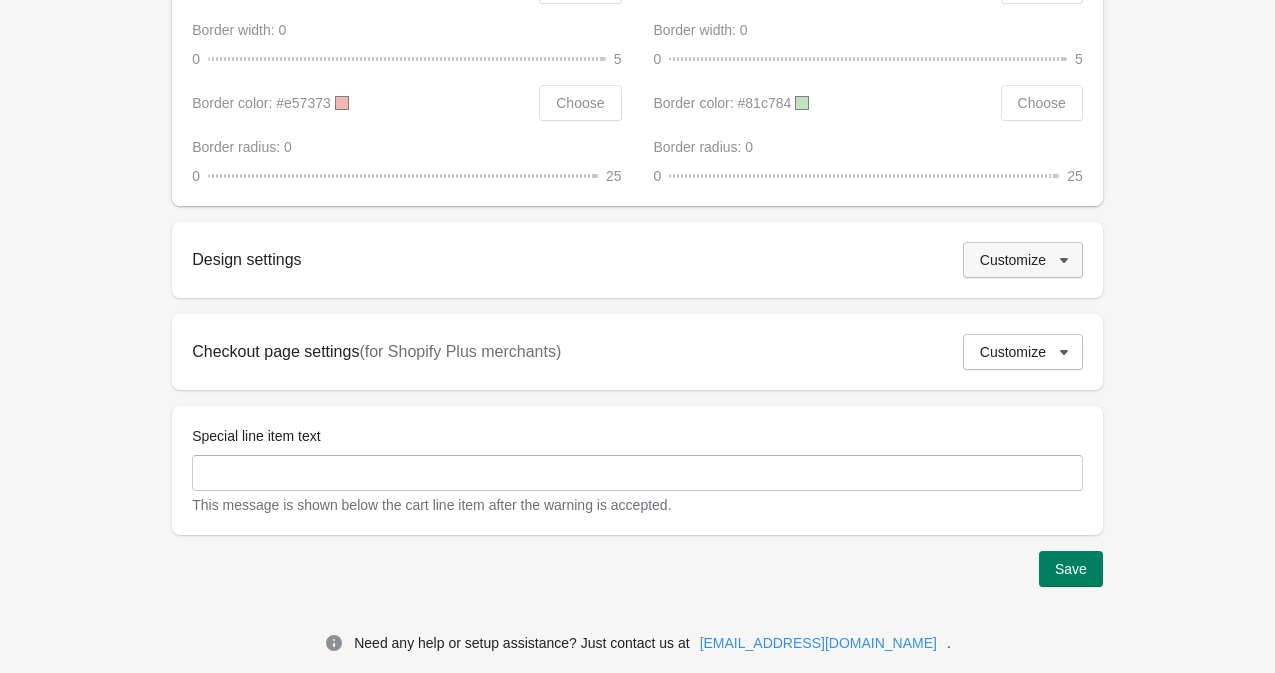 click on "Customize" at bounding box center [1013, 260] 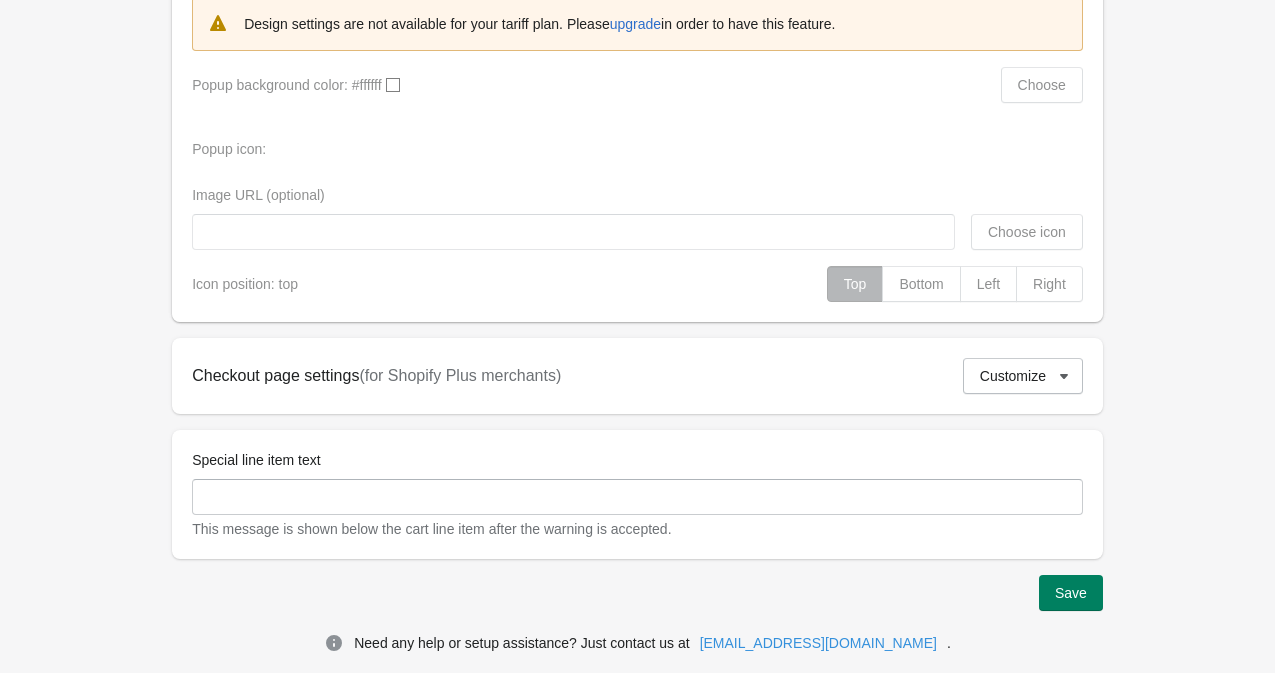 scroll, scrollTop: 1602, scrollLeft: 0, axis: vertical 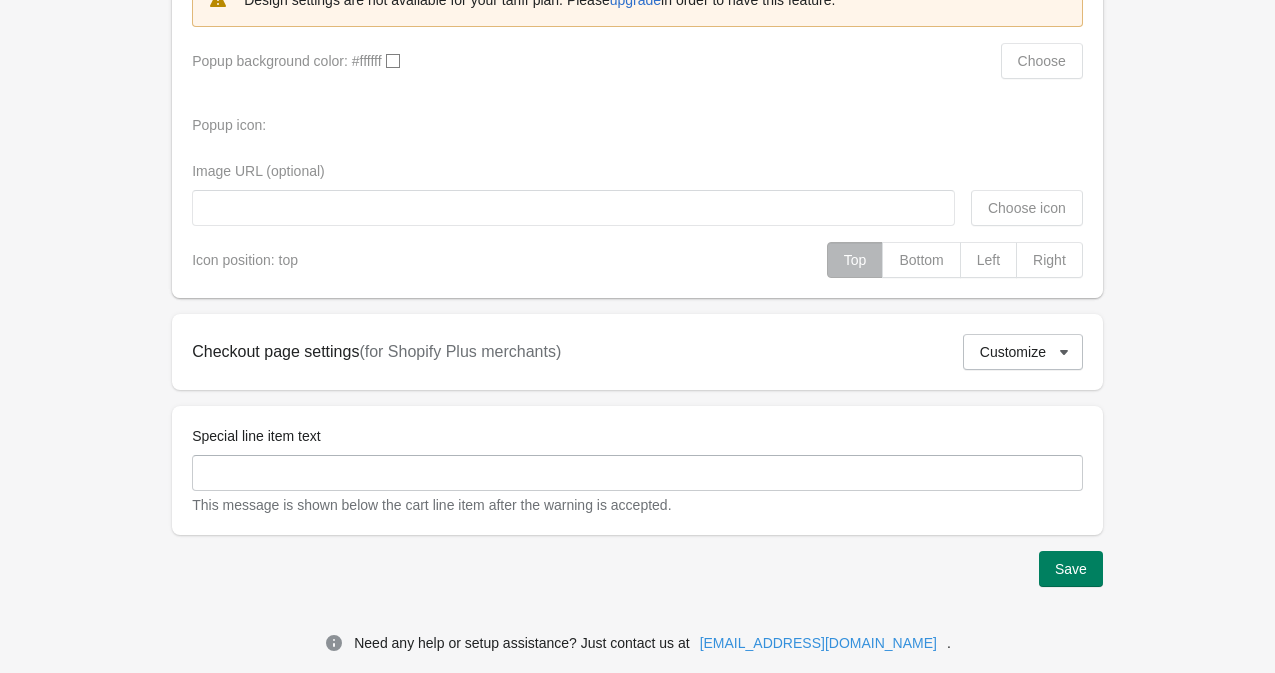 click on "Checkout page settings  (for Shopify Plus merchants)   Customize" at bounding box center (637, 352) 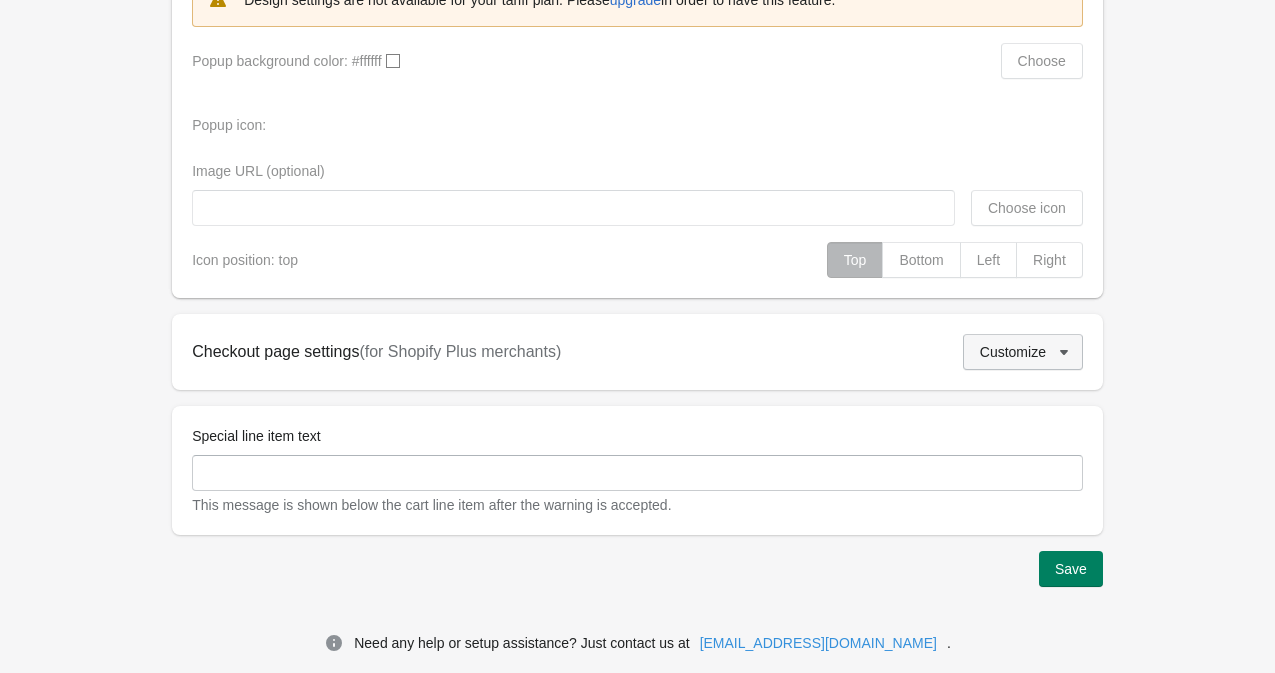 click on "Customize" at bounding box center (1013, 352) 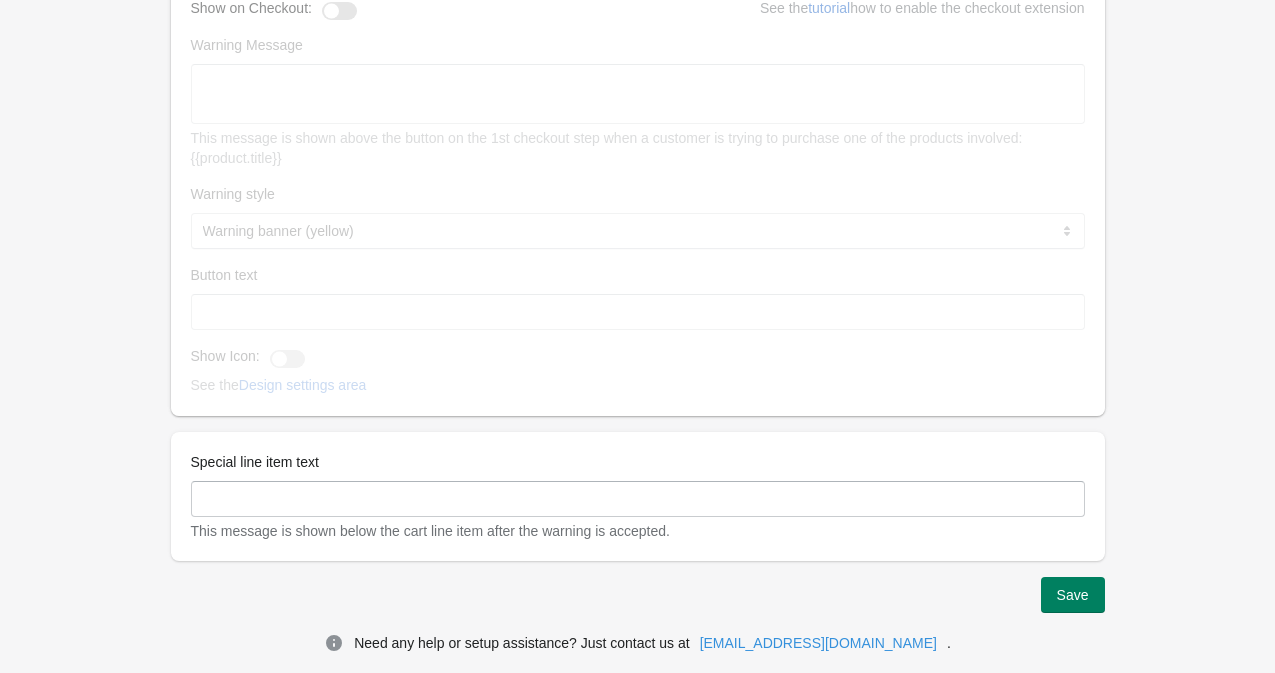 scroll, scrollTop: 2127, scrollLeft: 0, axis: vertical 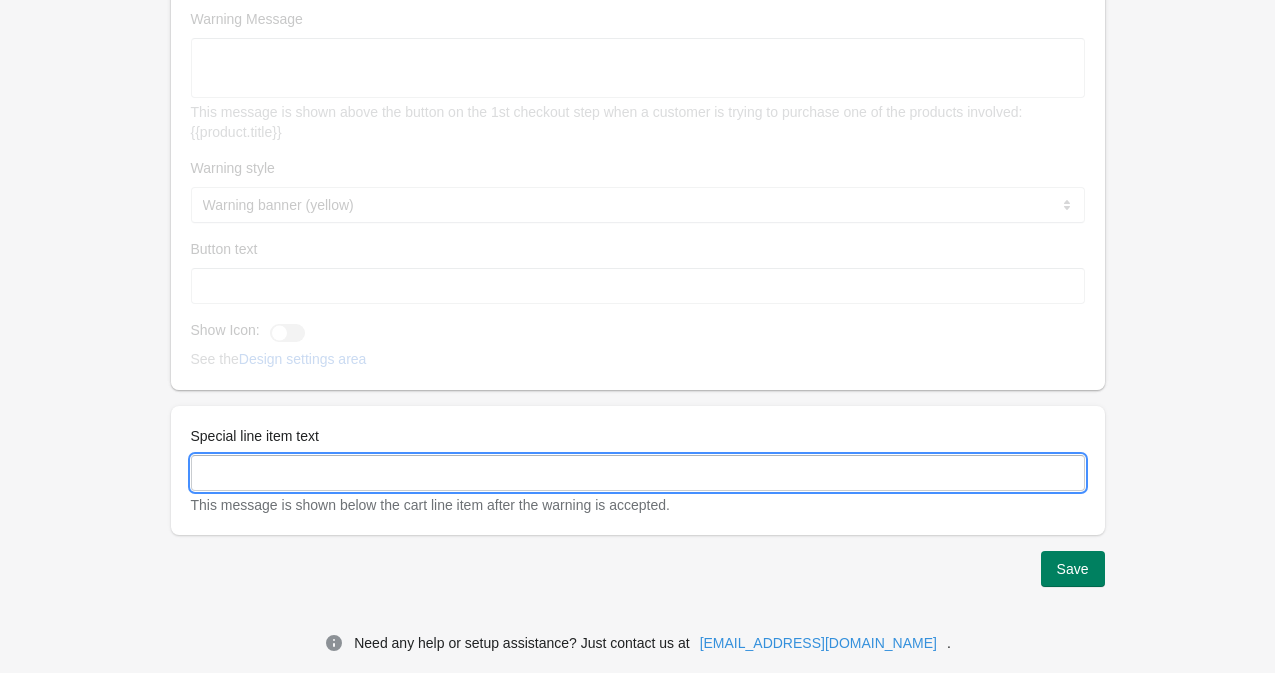 click on "Special line item text" at bounding box center (638, 473) 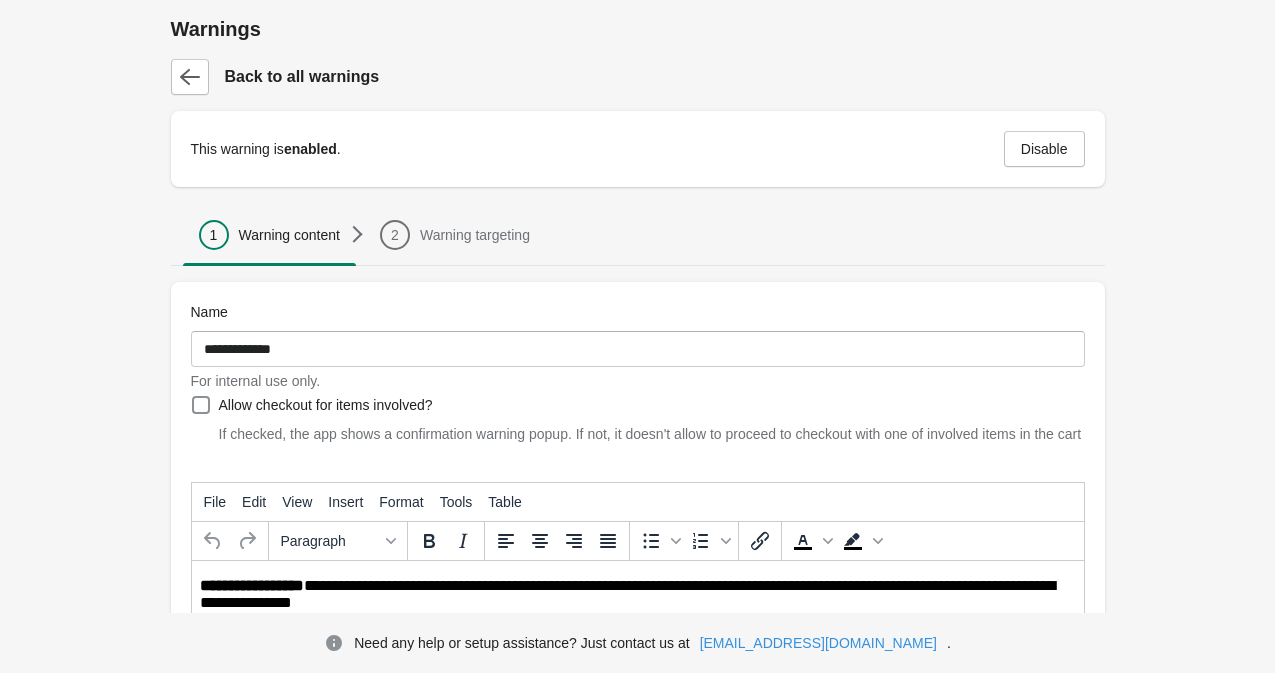 scroll, scrollTop: 0, scrollLeft: 0, axis: both 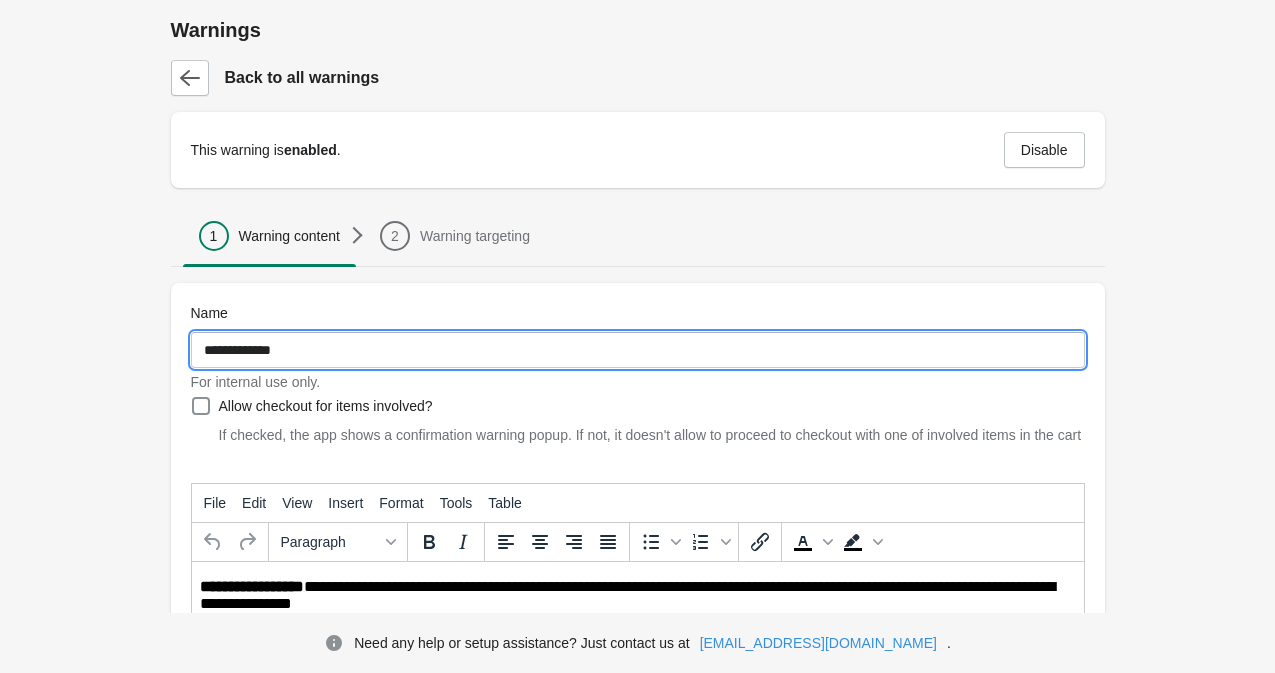 click on "**********" at bounding box center (638, 350) 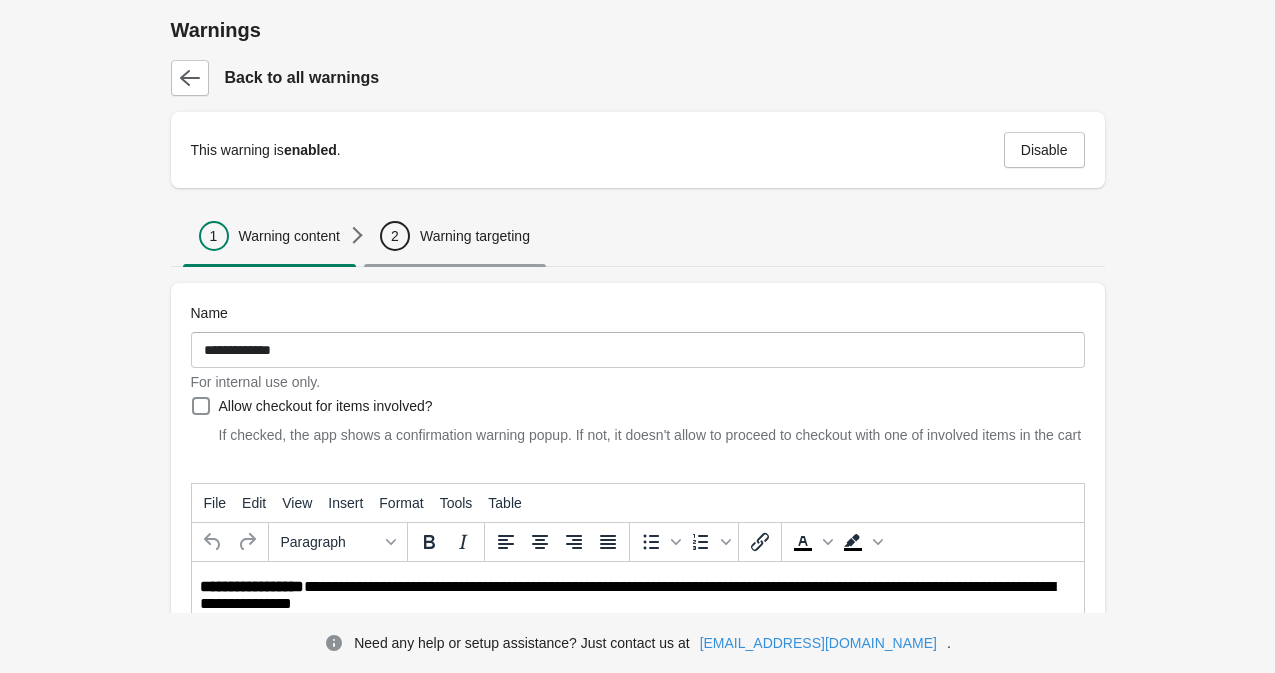 click on "Warning targeting" at bounding box center (475, 236) 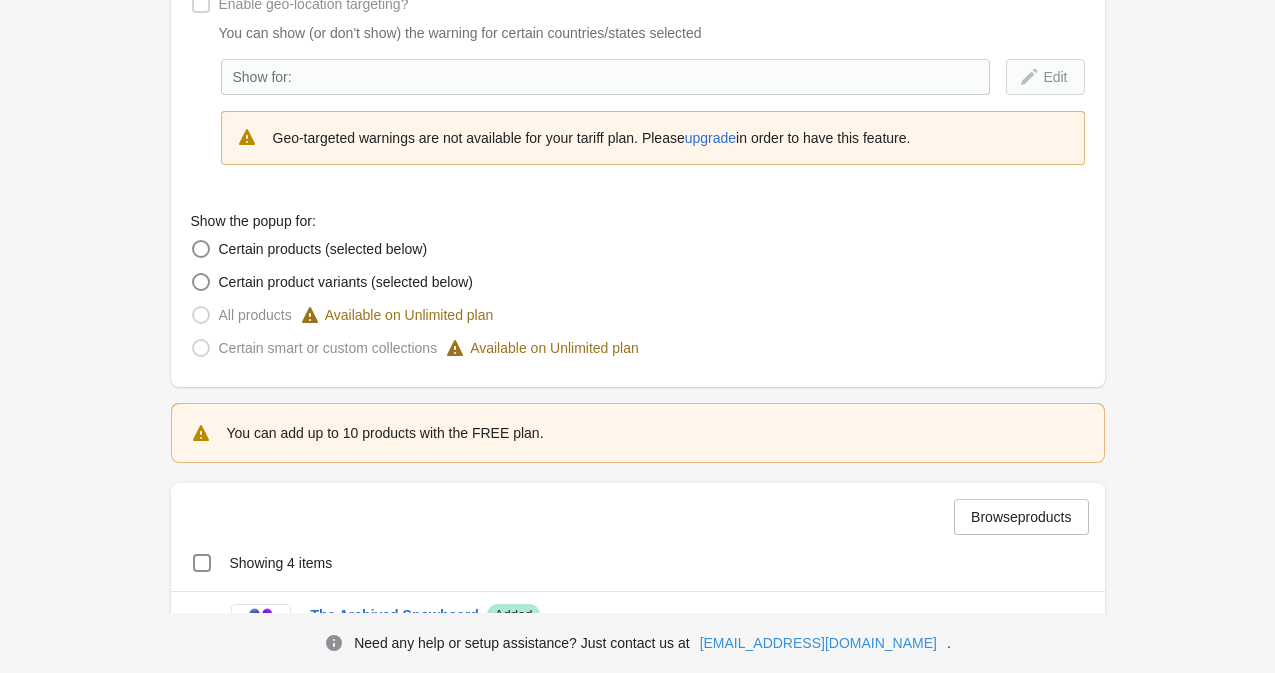 scroll, scrollTop: 13, scrollLeft: 0, axis: vertical 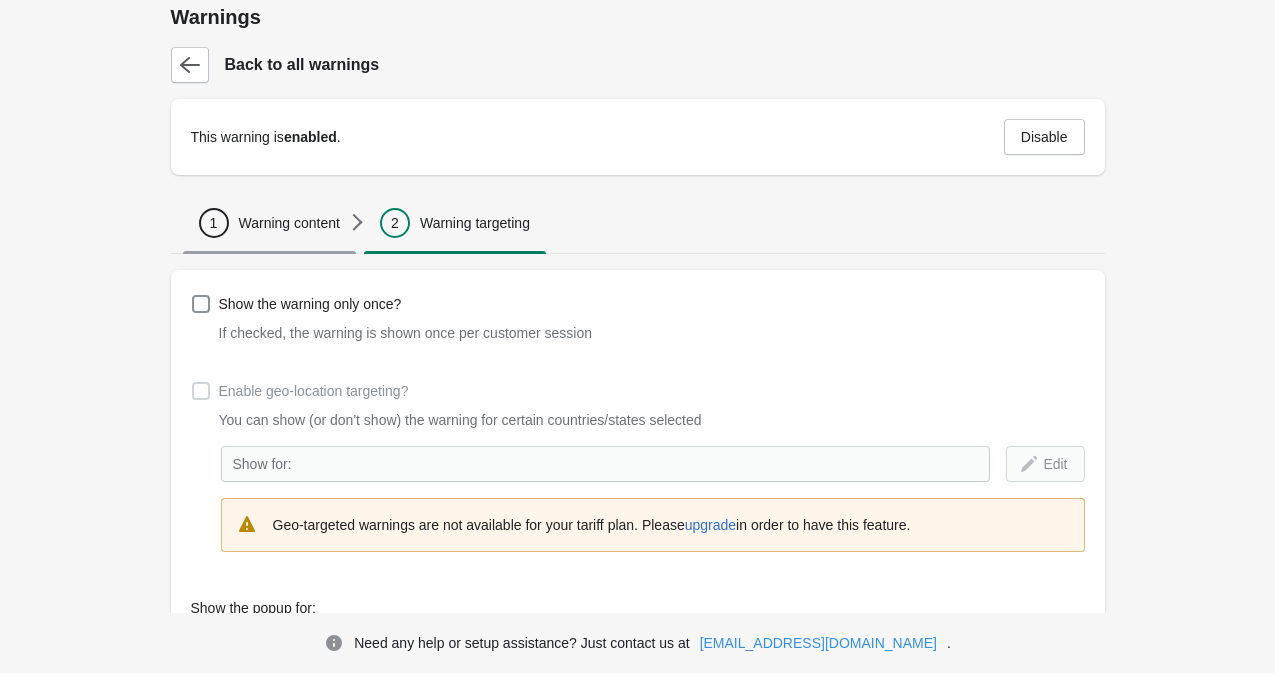 click on "1 Warning content" at bounding box center (269, 223) 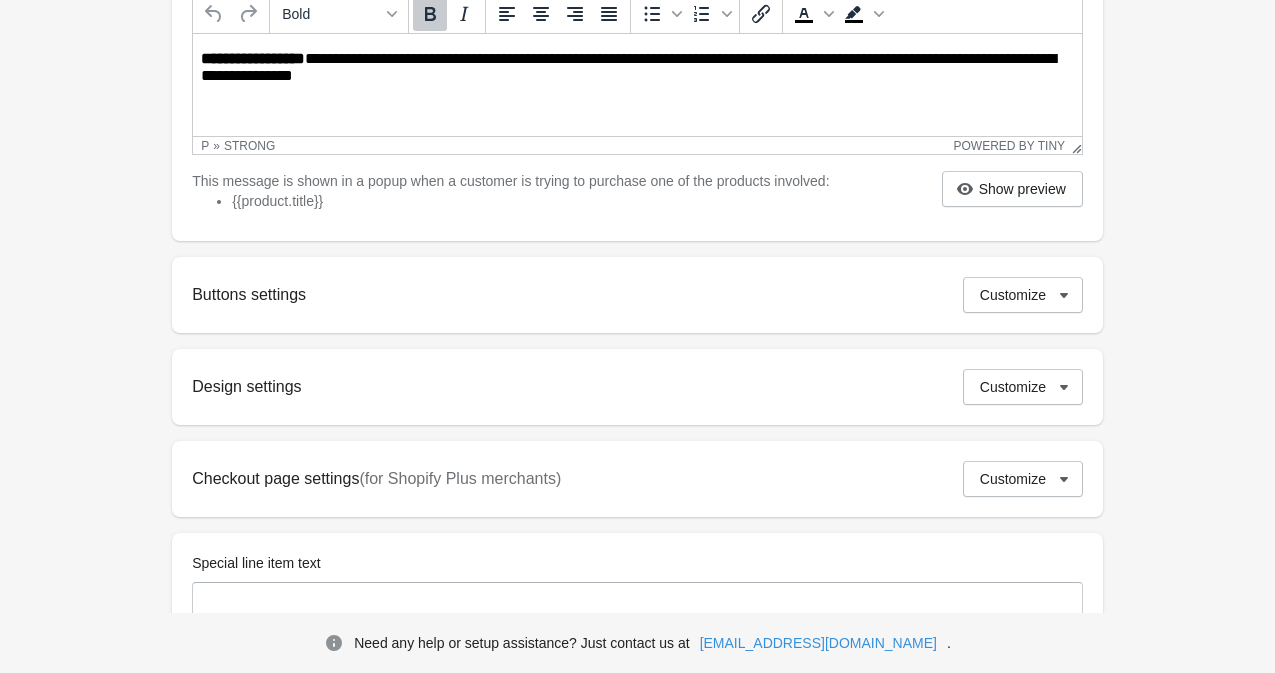 scroll, scrollTop: 655, scrollLeft: 0, axis: vertical 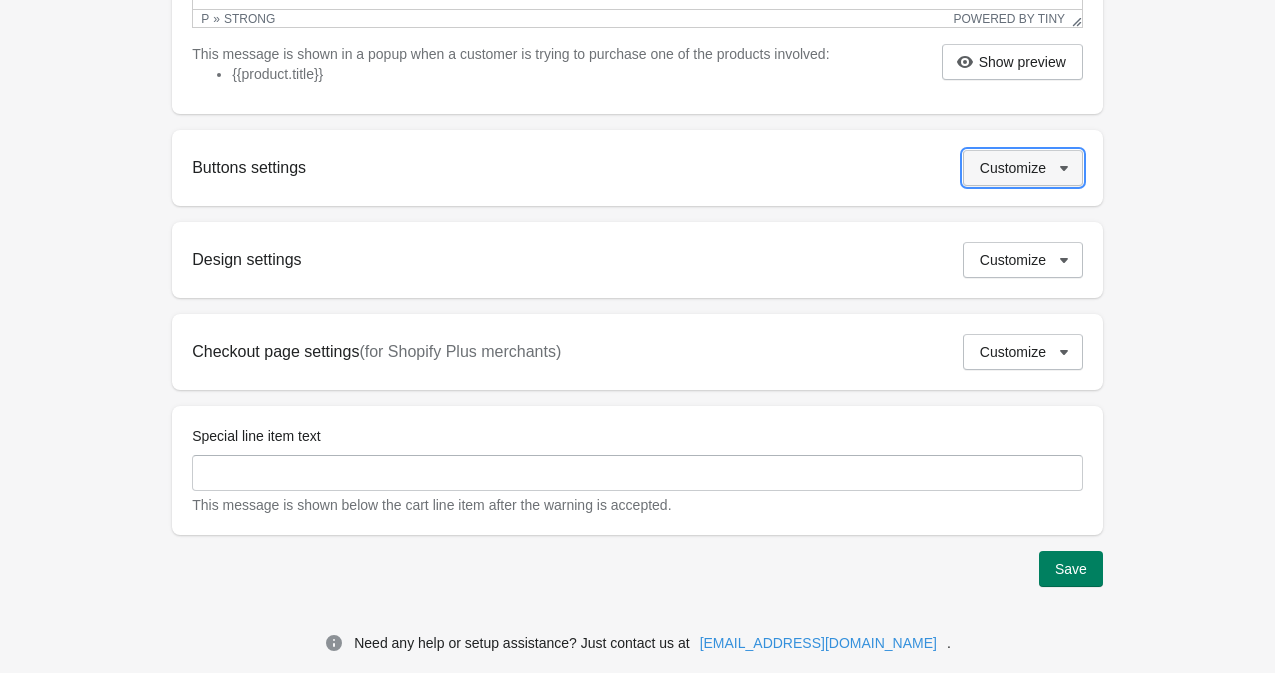 click on "Customize" at bounding box center (1023, 168) 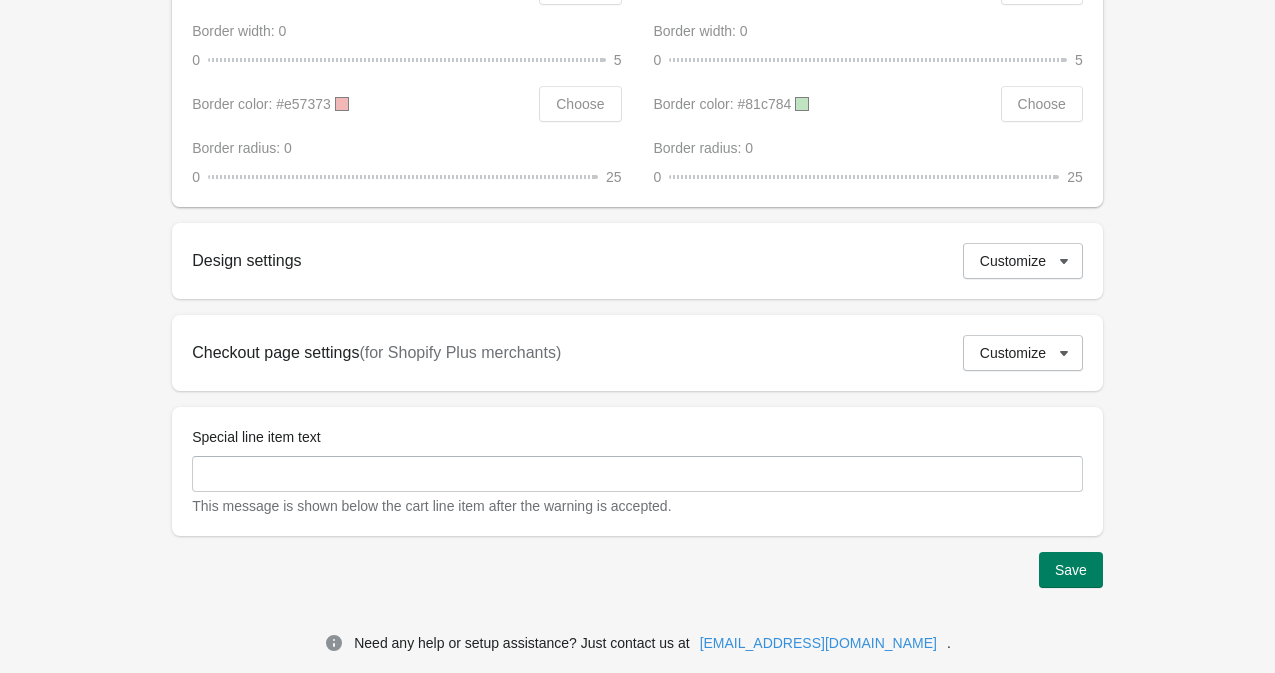 scroll, scrollTop: 1257, scrollLeft: 0, axis: vertical 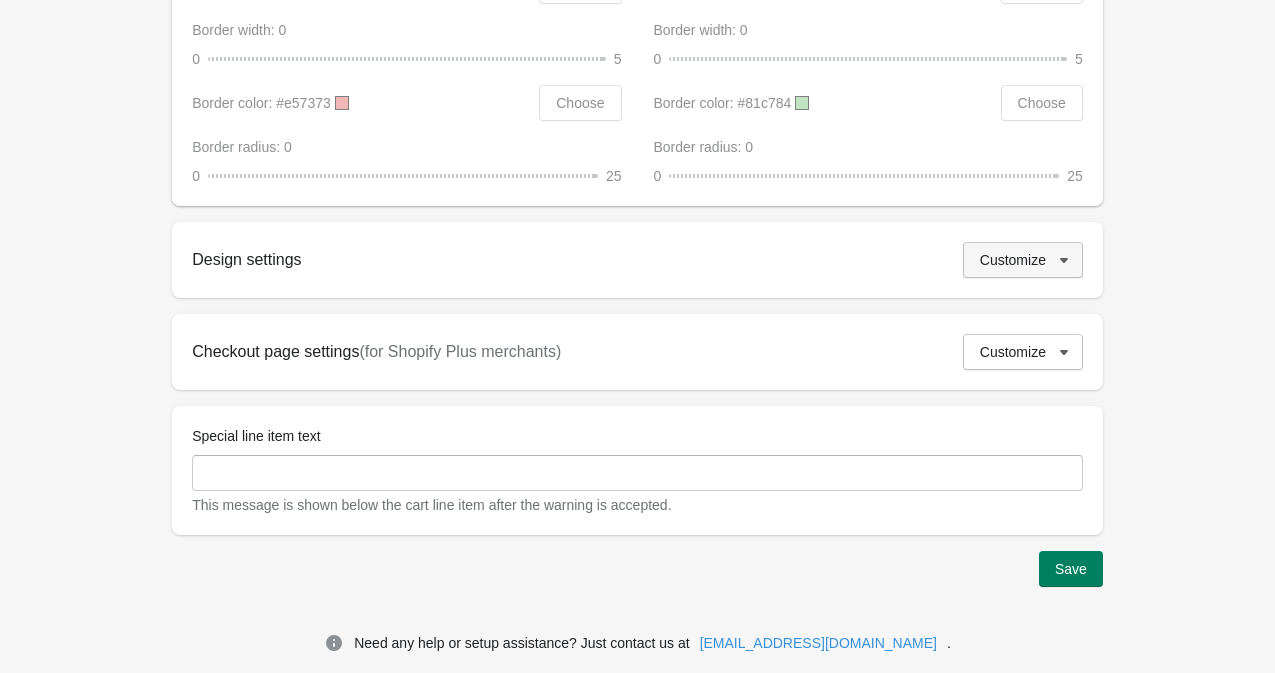 click 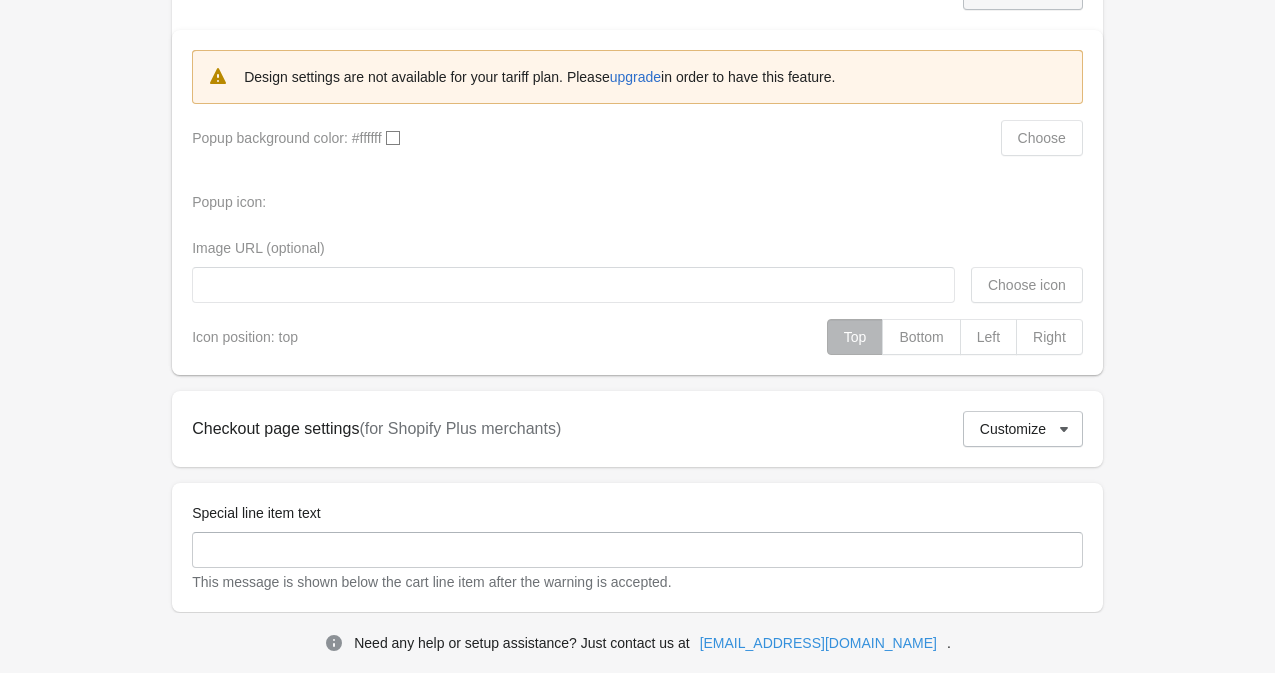 scroll, scrollTop: 1602, scrollLeft: 0, axis: vertical 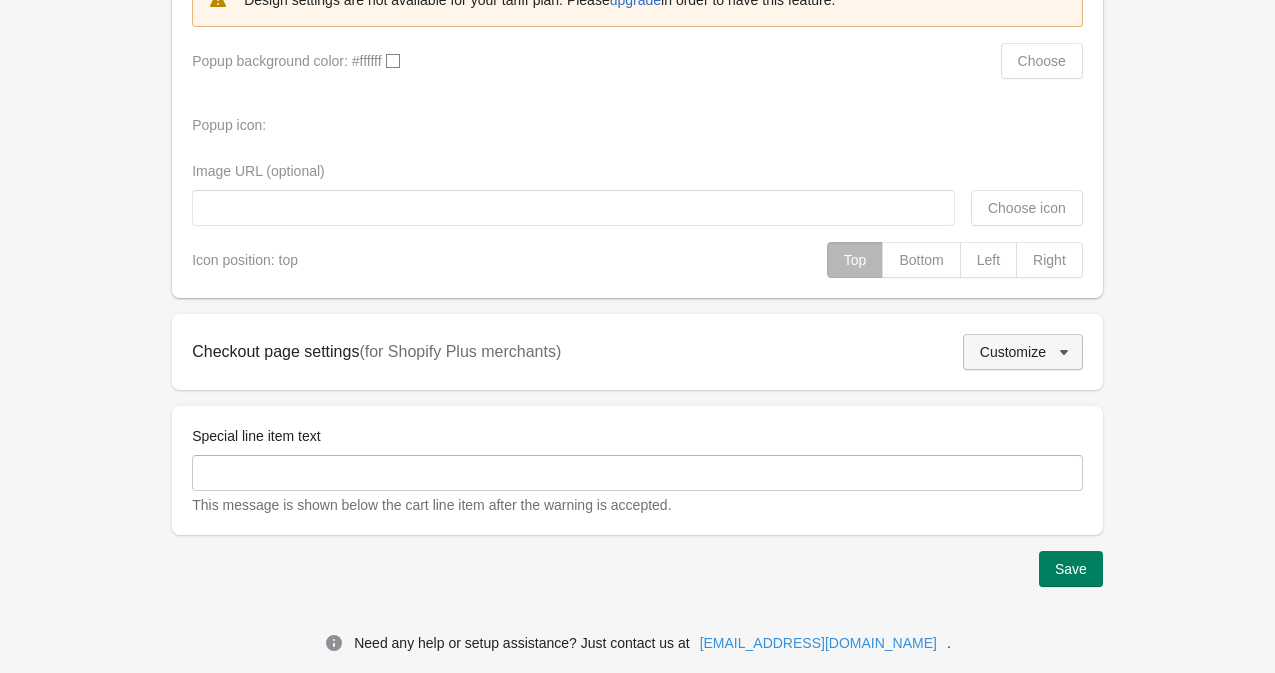 click on "Customize" at bounding box center [1013, 352] 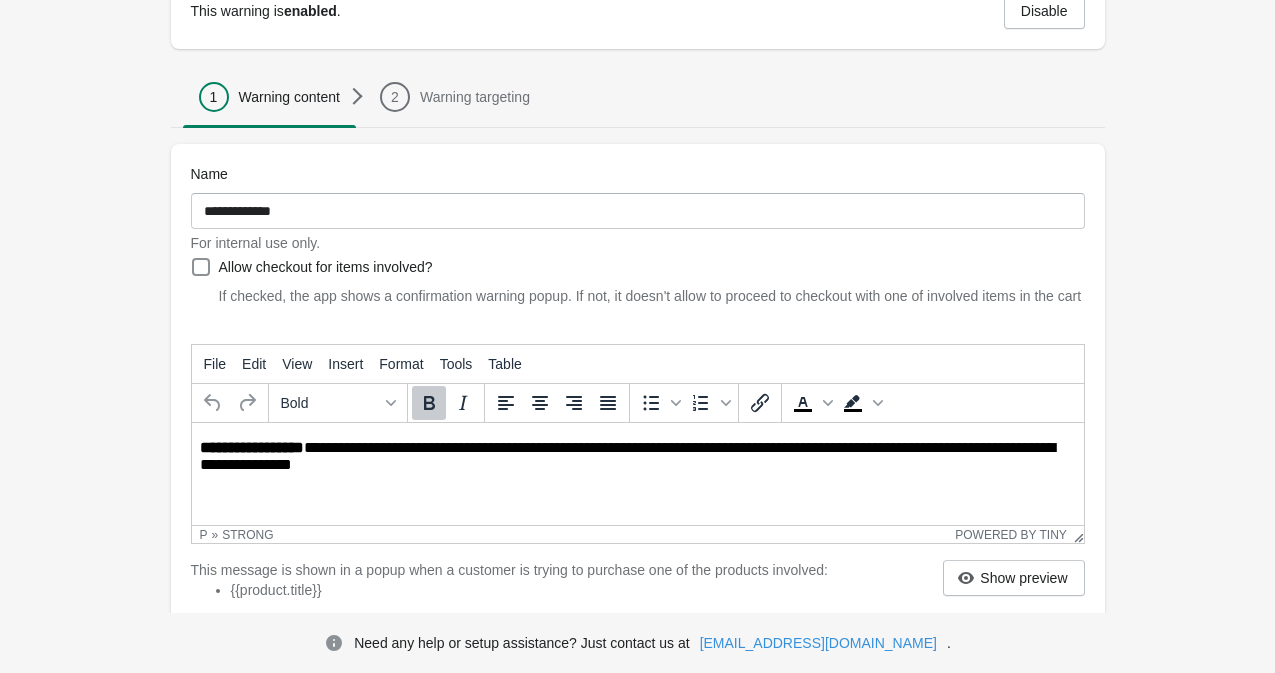 scroll, scrollTop: 0, scrollLeft: 0, axis: both 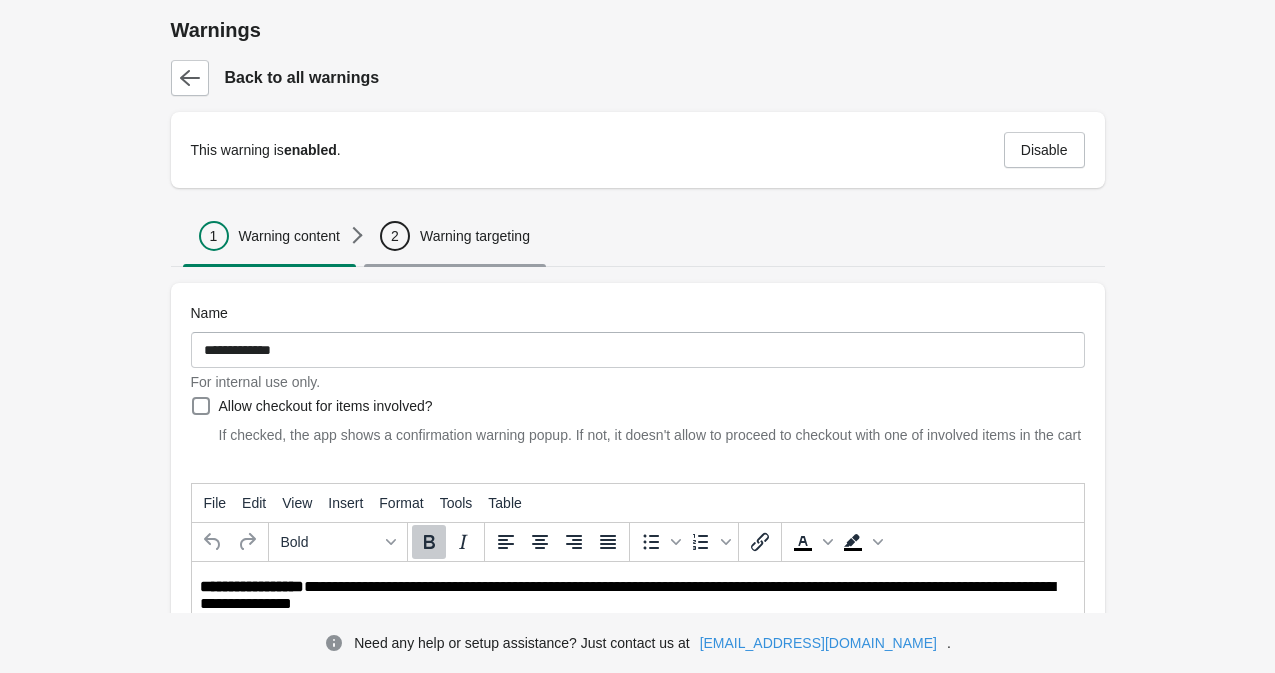 click on "2 Warning targeting" at bounding box center (455, 236) 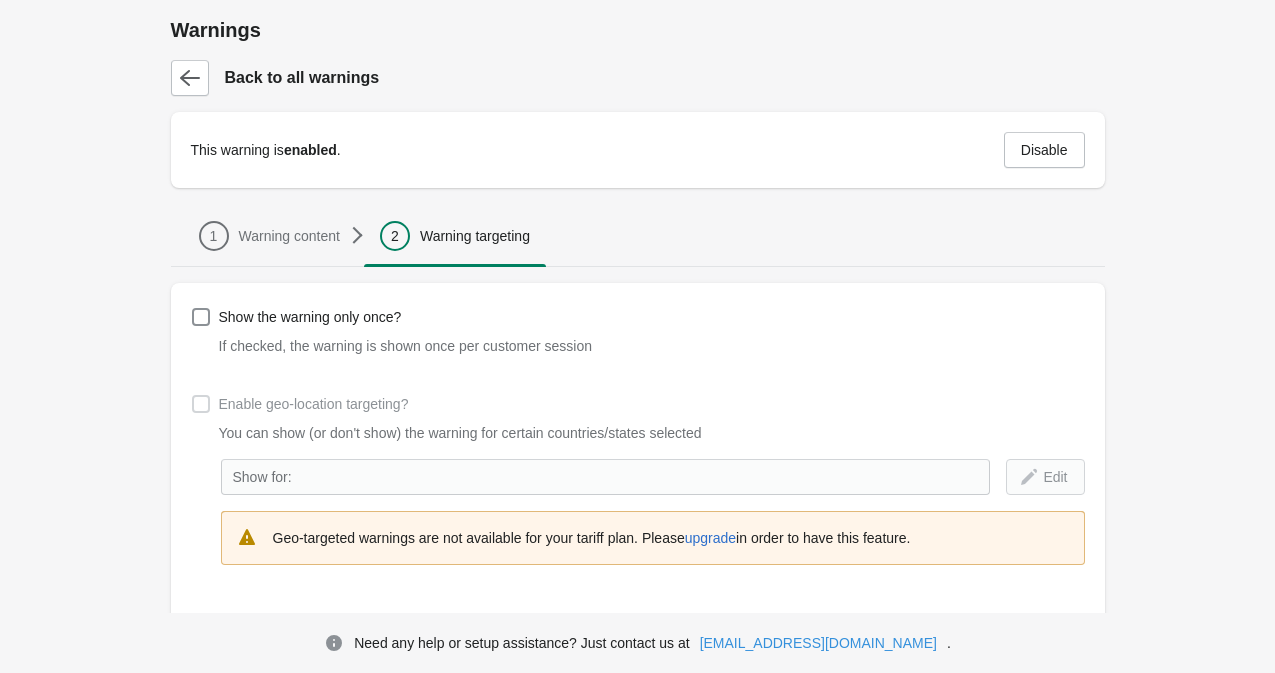 click on "Show the warning only once? If checked, the warning is shown once per customer session Enable geo-location targeting? You can show (or don't show) the warning for certain countries/states selected Show for: Edit Geo-targeted warnings are not available for your tariff plan. Please  upgrade  in order to have this feature. Show the popup for: Certain products (selected below) Certain product variants (selected below) All products Available on Unlimited plan Certain smart or custom collections Available on Unlimited plan You can add up to 10 products with the FREE plan. Browse  products Showing 4 items Select all 4 items Showing 4 items Select Select all 4 items 0 selected Actions checkbox The Archived Snowboard Success  Added Remove checkbox The 3p Fulfilled Snowboard Success  Added Remove checkbox Selling Plans Ski Wax Success  Added Remove checkbox The Collection Snowboard: Liquid Success  Added Remove" at bounding box center [628, 827] 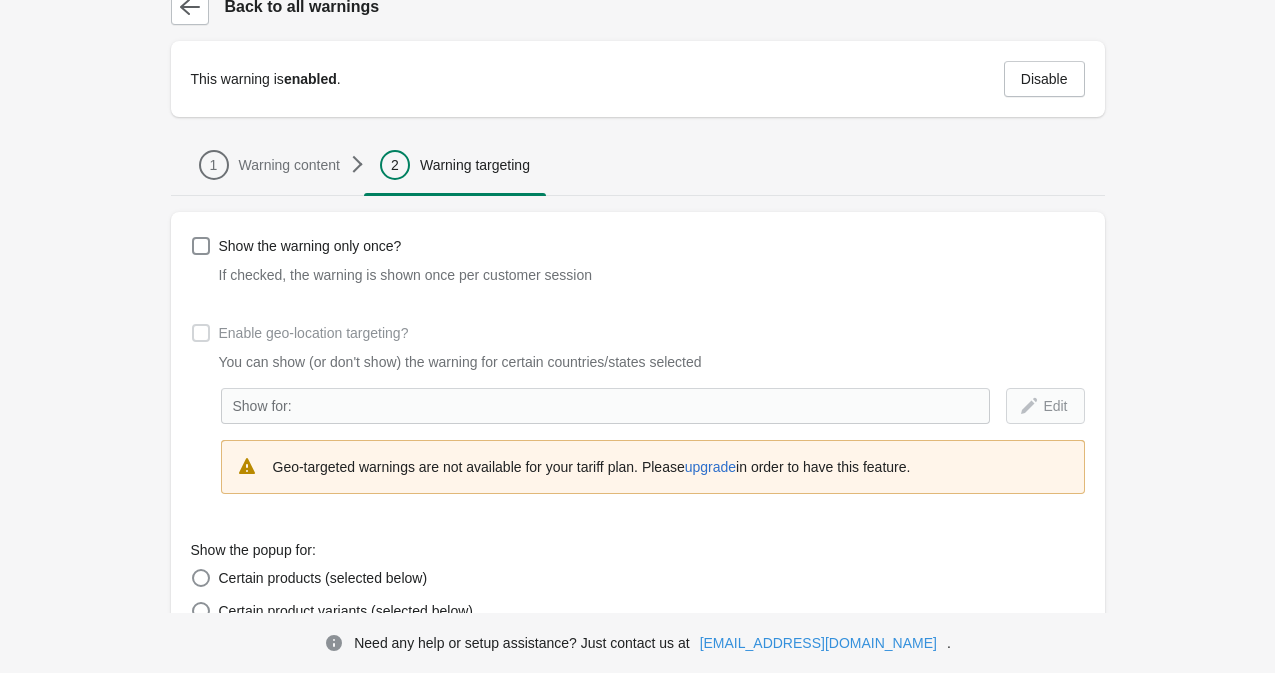 scroll, scrollTop: 120, scrollLeft: 0, axis: vertical 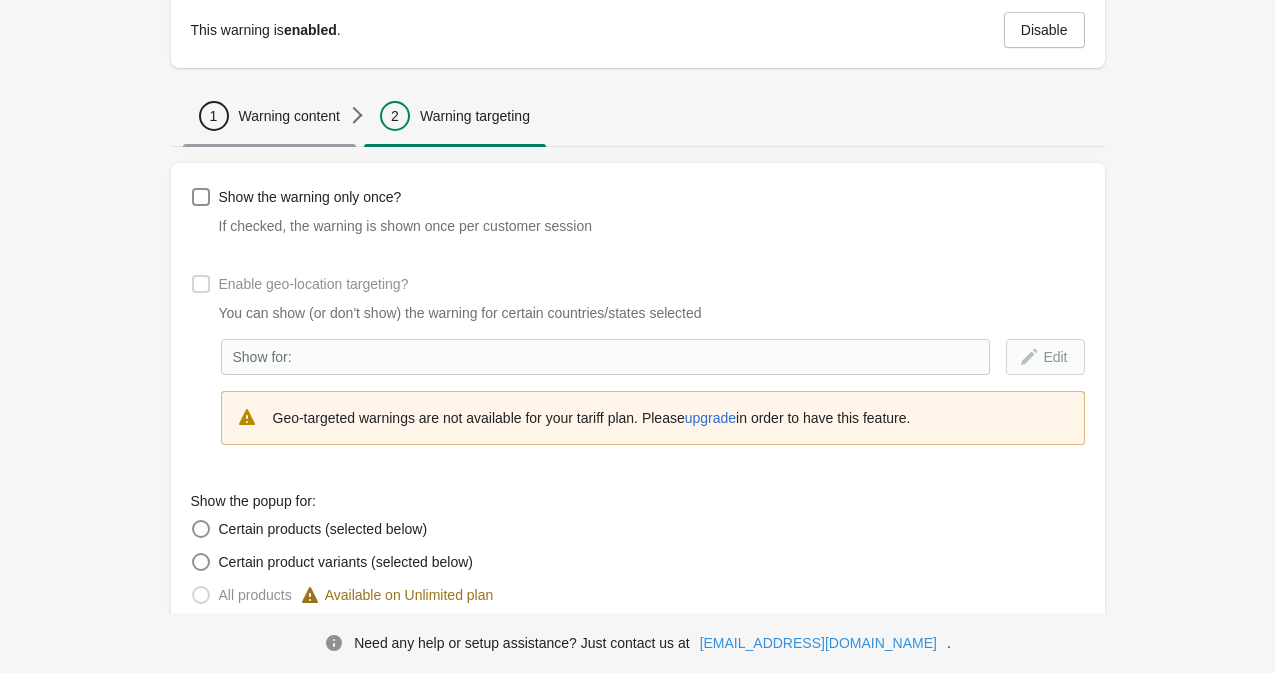 click on "1 Warning content" at bounding box center [269, 116] 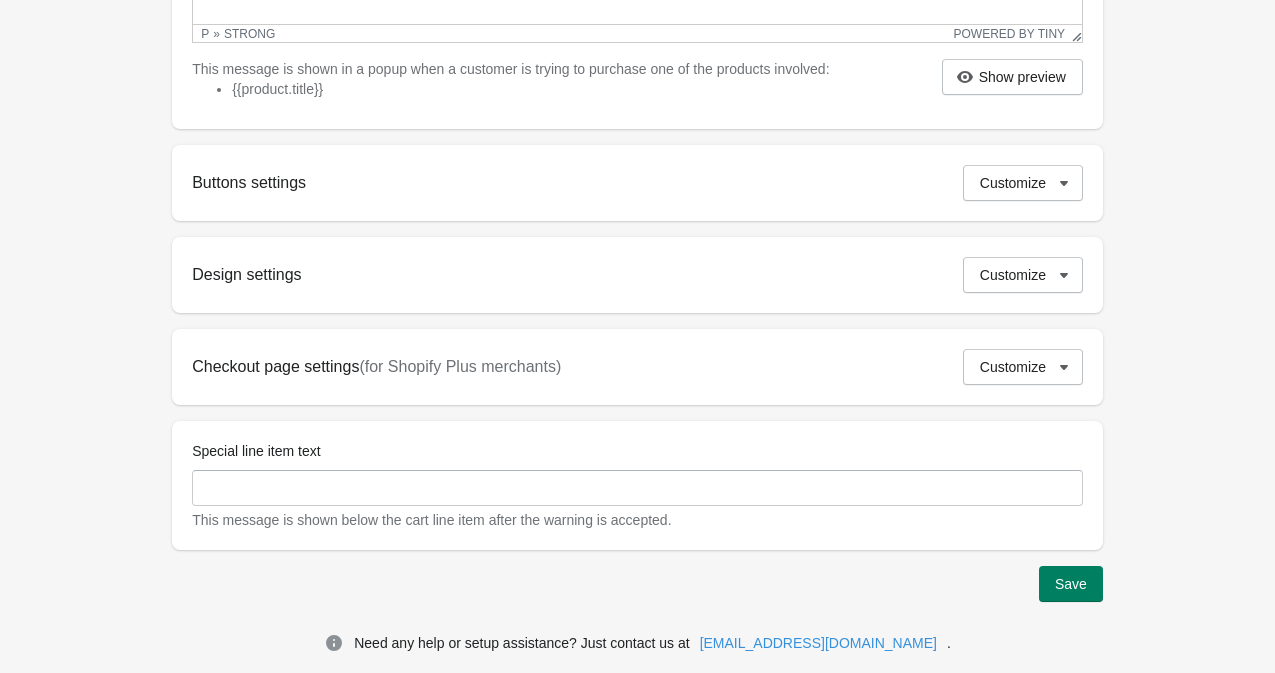 scroll, scrollTop: 655, scrollLeft: 0, axis: vertical 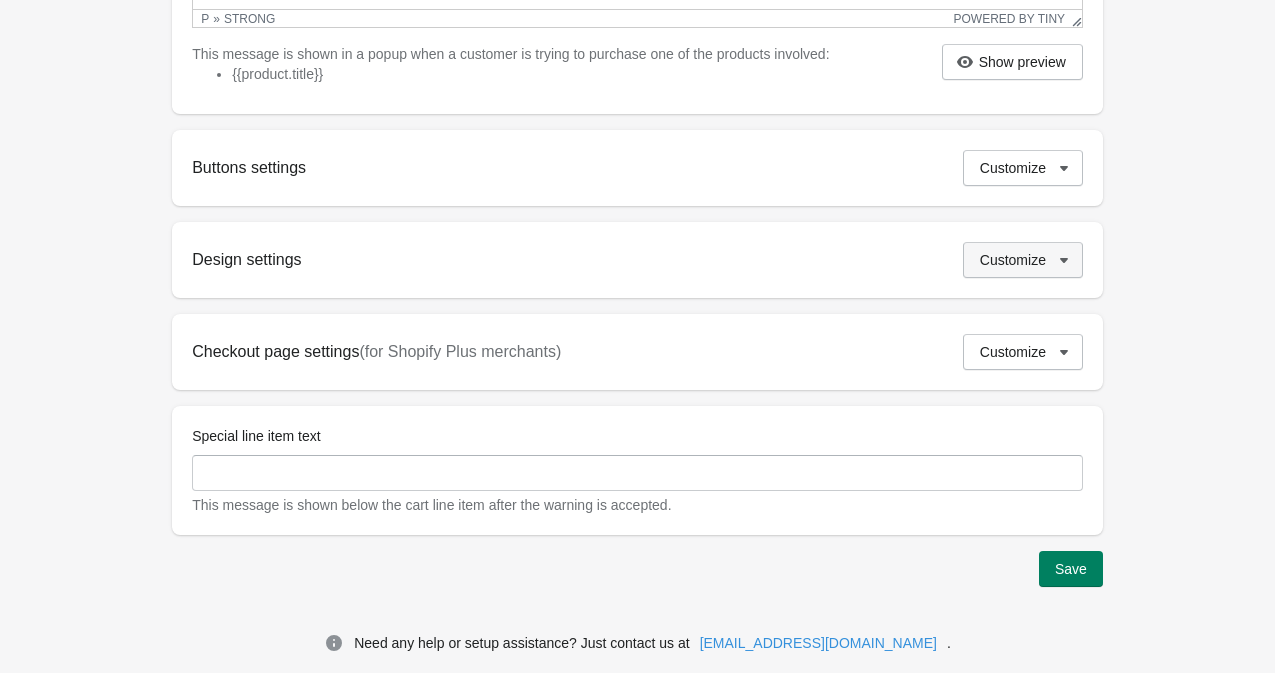click on "Customize" at bounding box center (1023, 260) 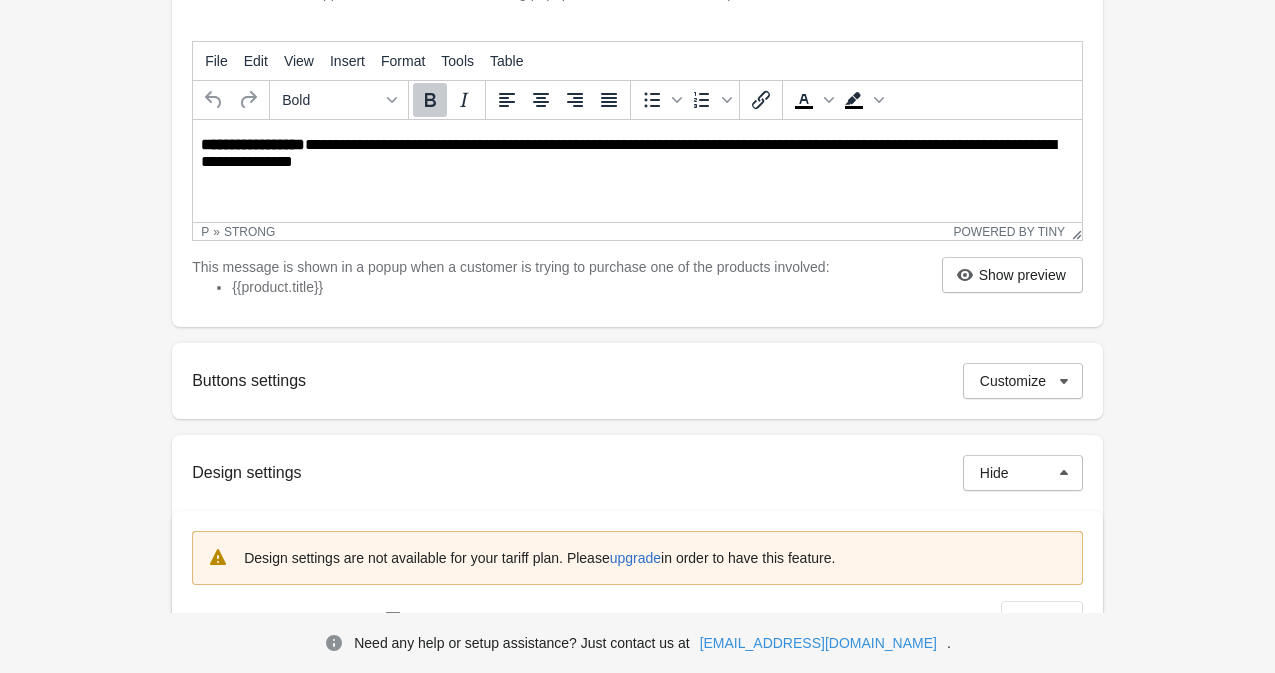 scroll, scrollTop: 415, scrollLeft: 0, axis: vertical 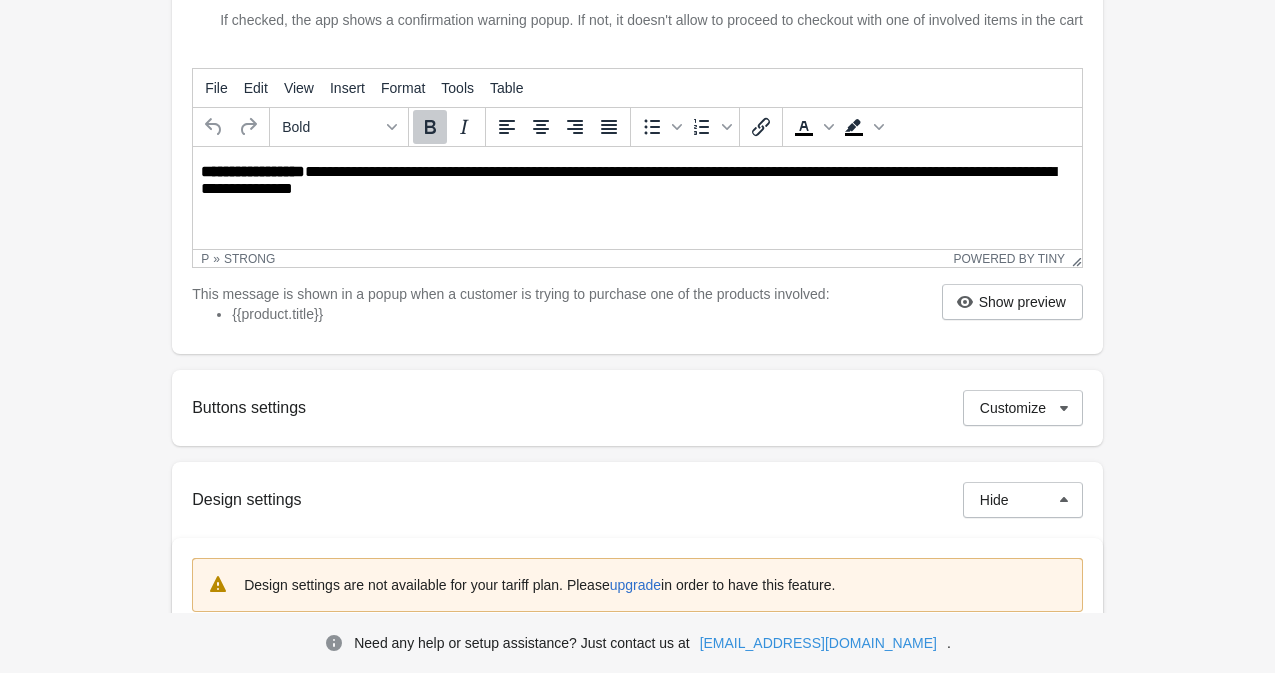 click on "Buttons settings   Customize" at bounding box center (637, 408) 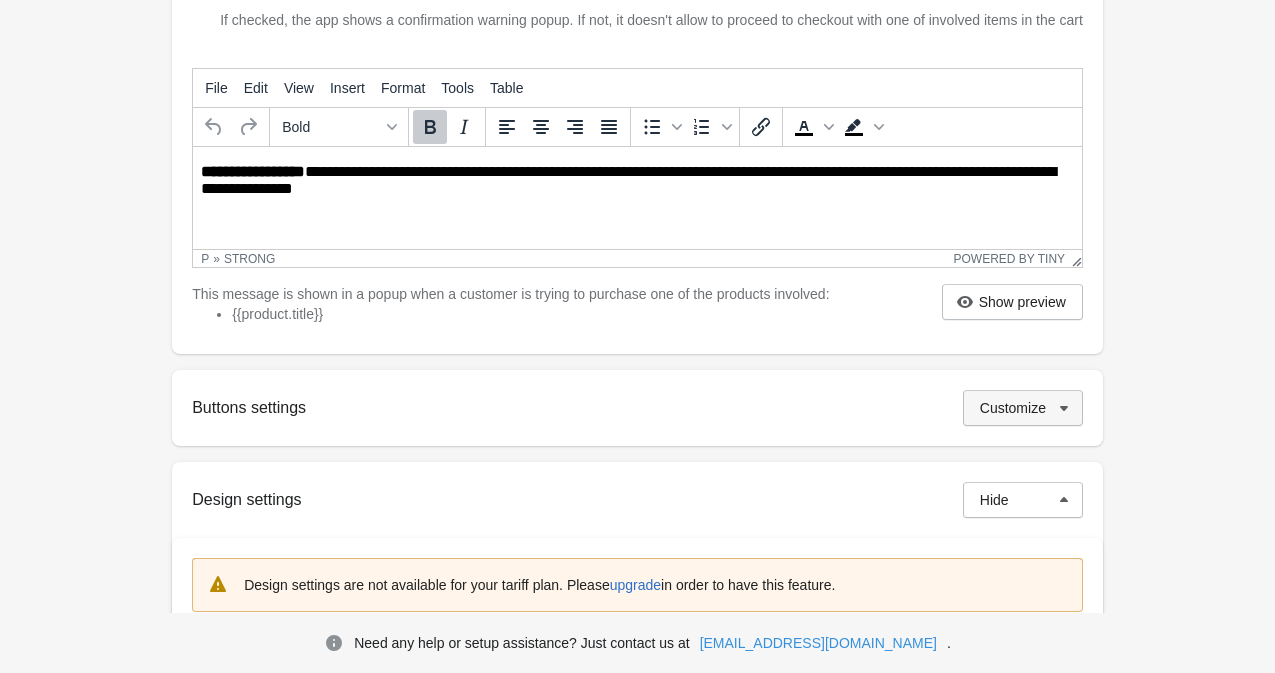 click on "Customize" at bounding box center [1023, 408] 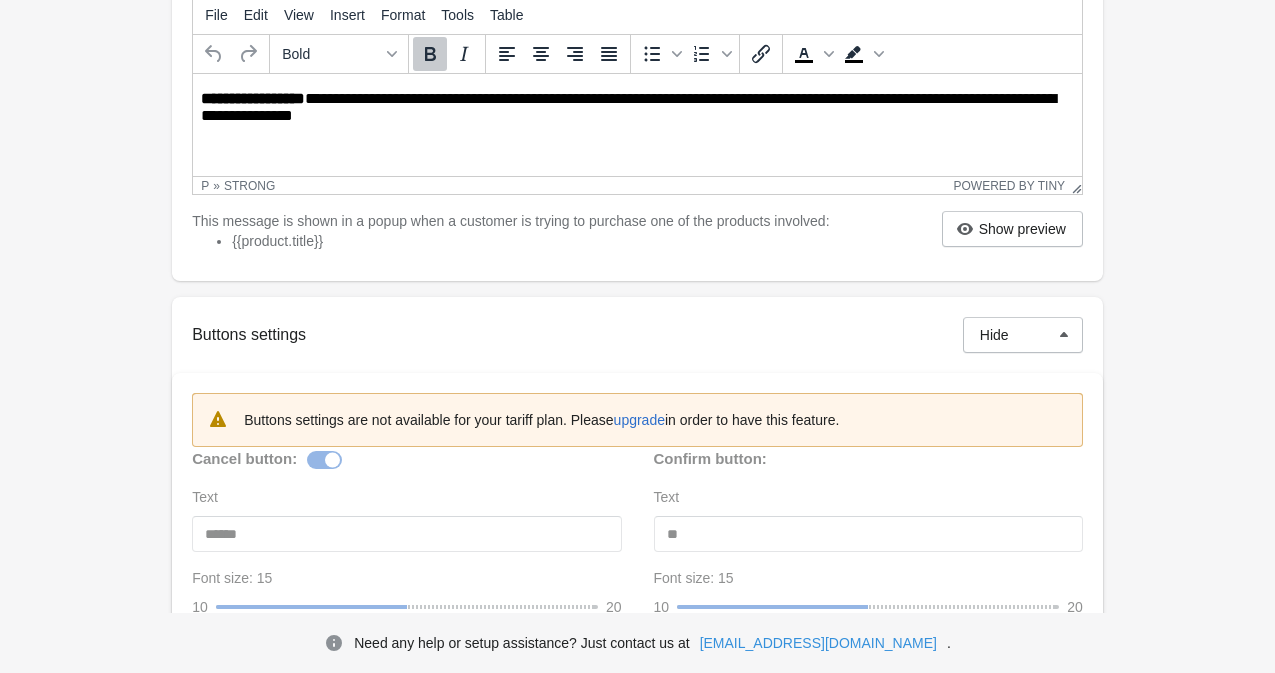 scroll, scrollTop: 162, scrollLeft: 0, axis: vertical 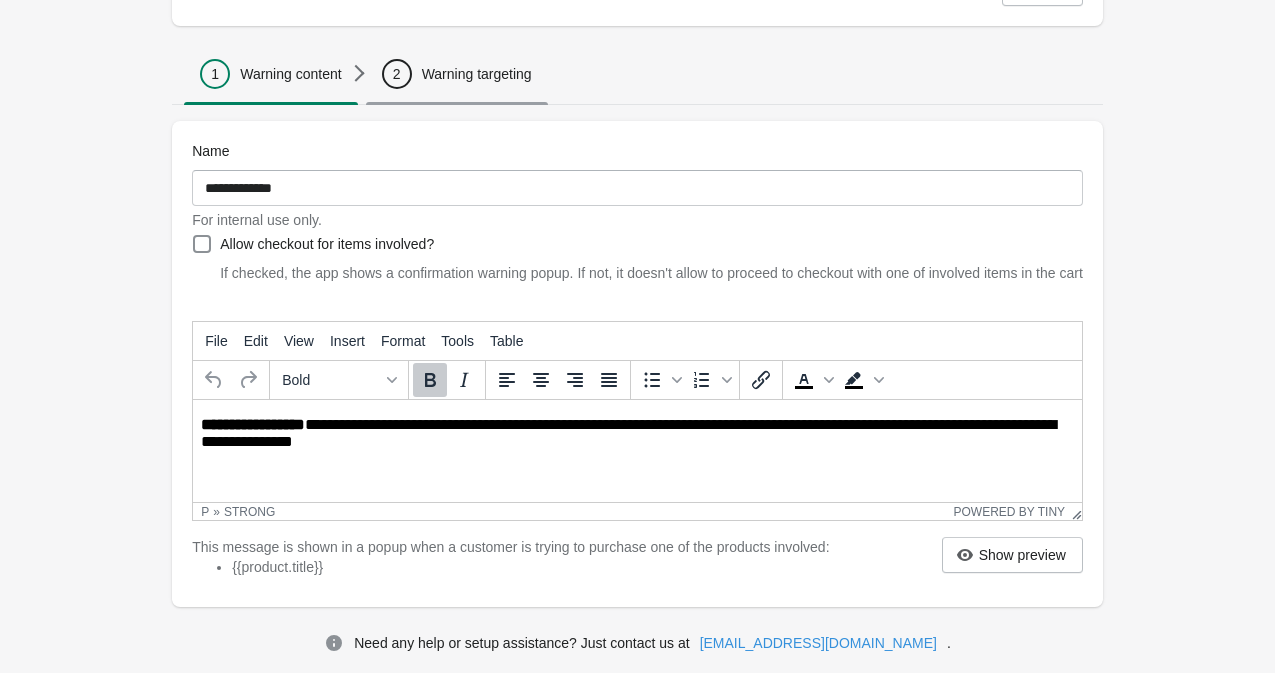 click on "2 Warning targeting" at bounding box center (457, 74) 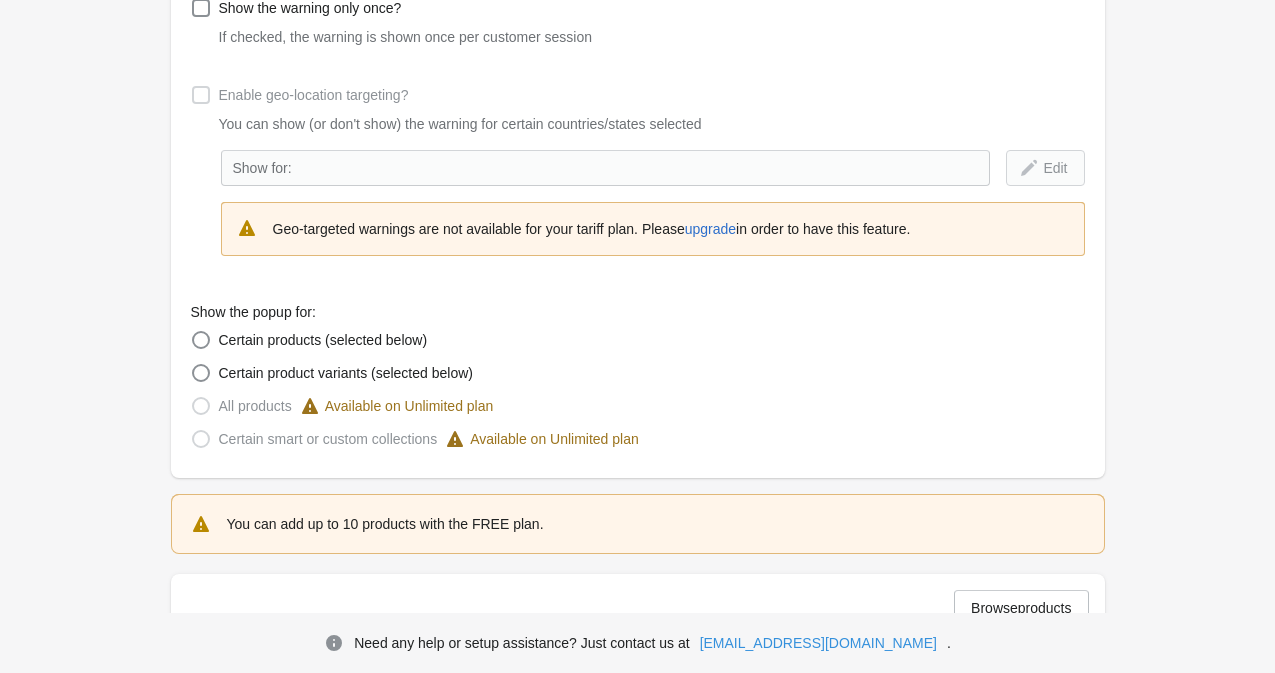 scroll, scrollTop: 360, scrollLeft: 0, axis: vertical 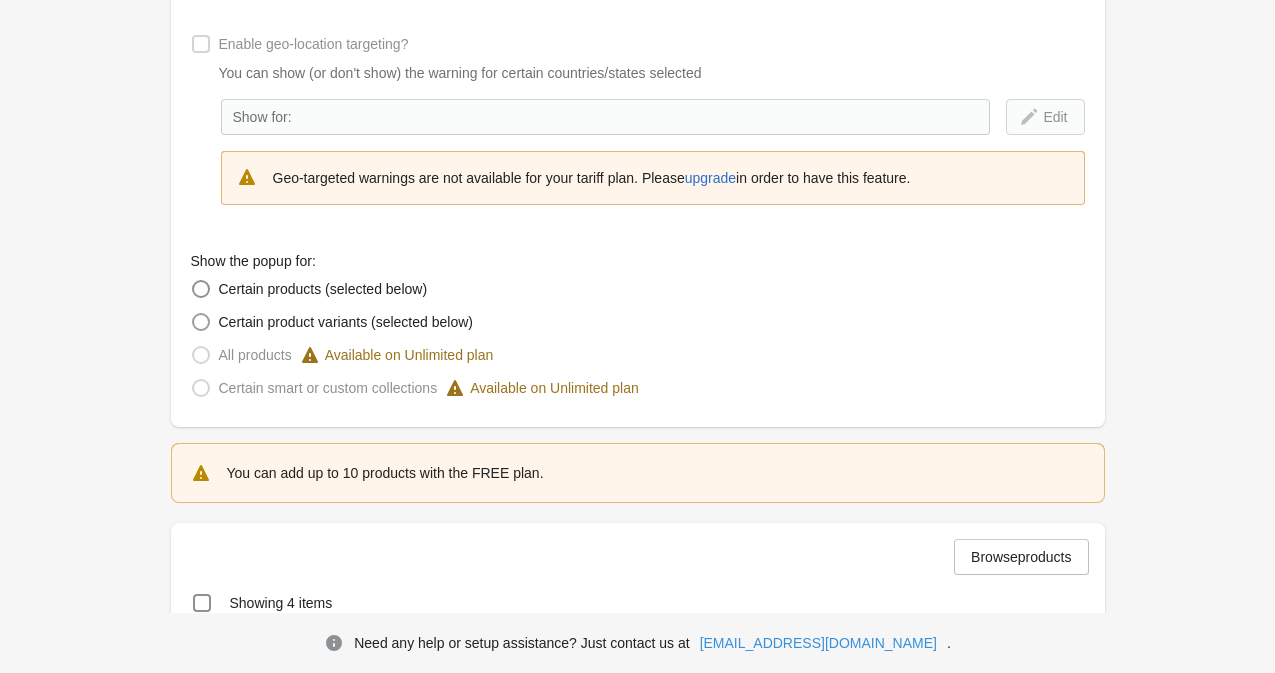 click on "Certain product variants (selected below)" at bounding box center [346, 322] 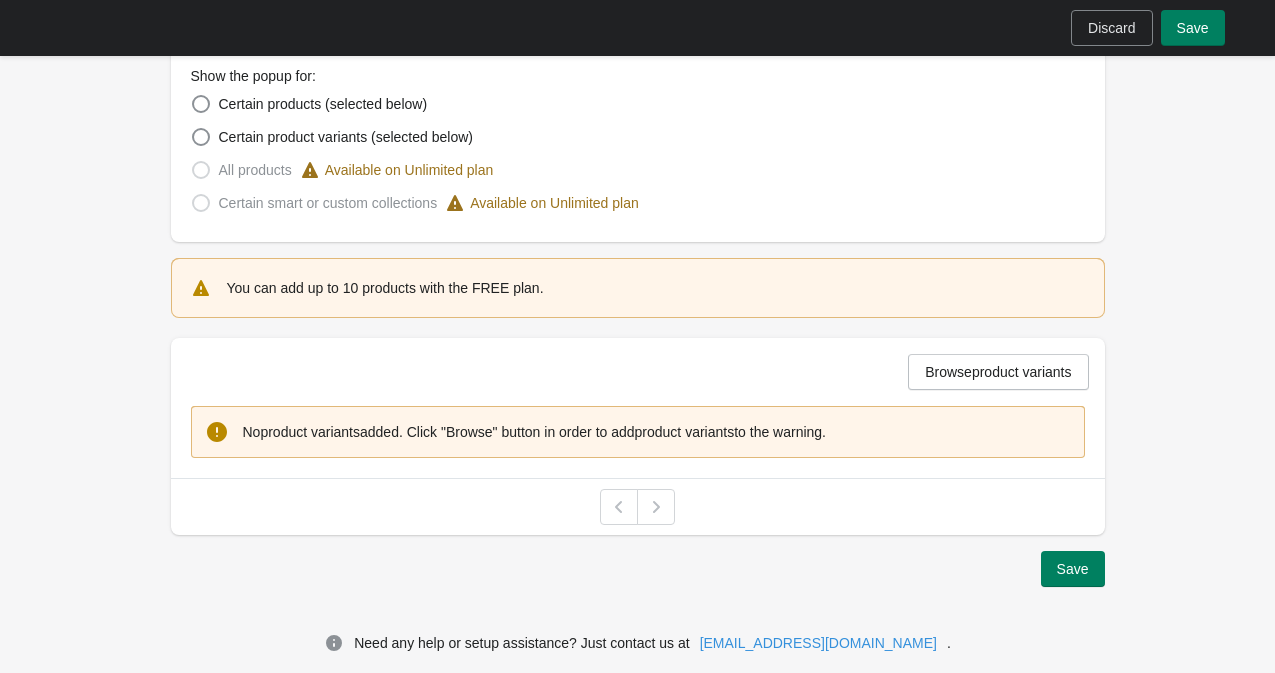 scroll, scrollTop: 545, scrollLeft: 0, axis: vertical 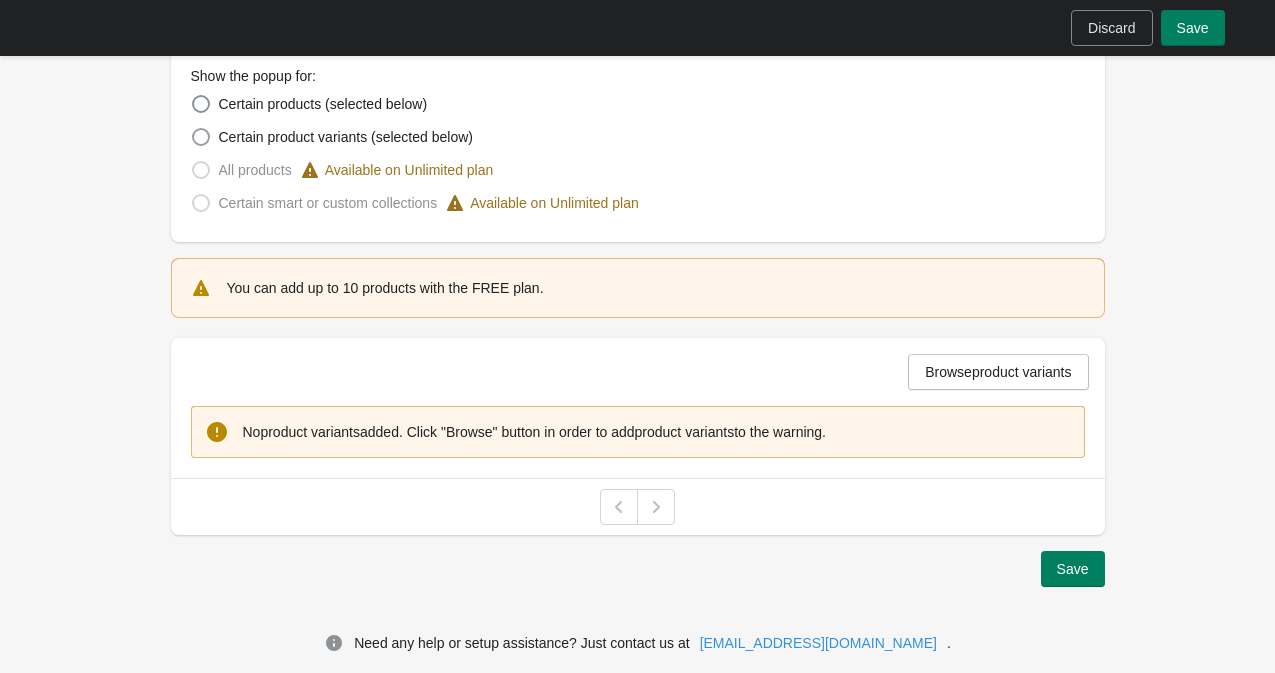 click at bounding box center [201, 137] 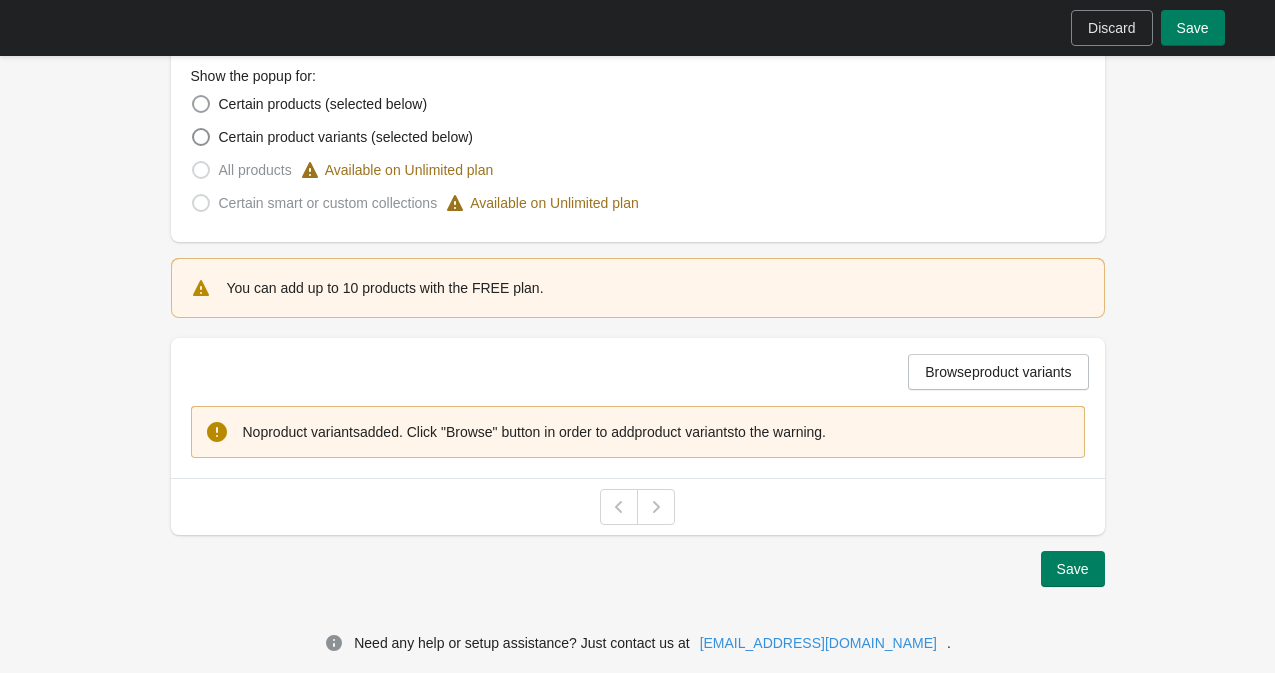 click on "Certain products (selected below)" at bounding box center (323, 104) 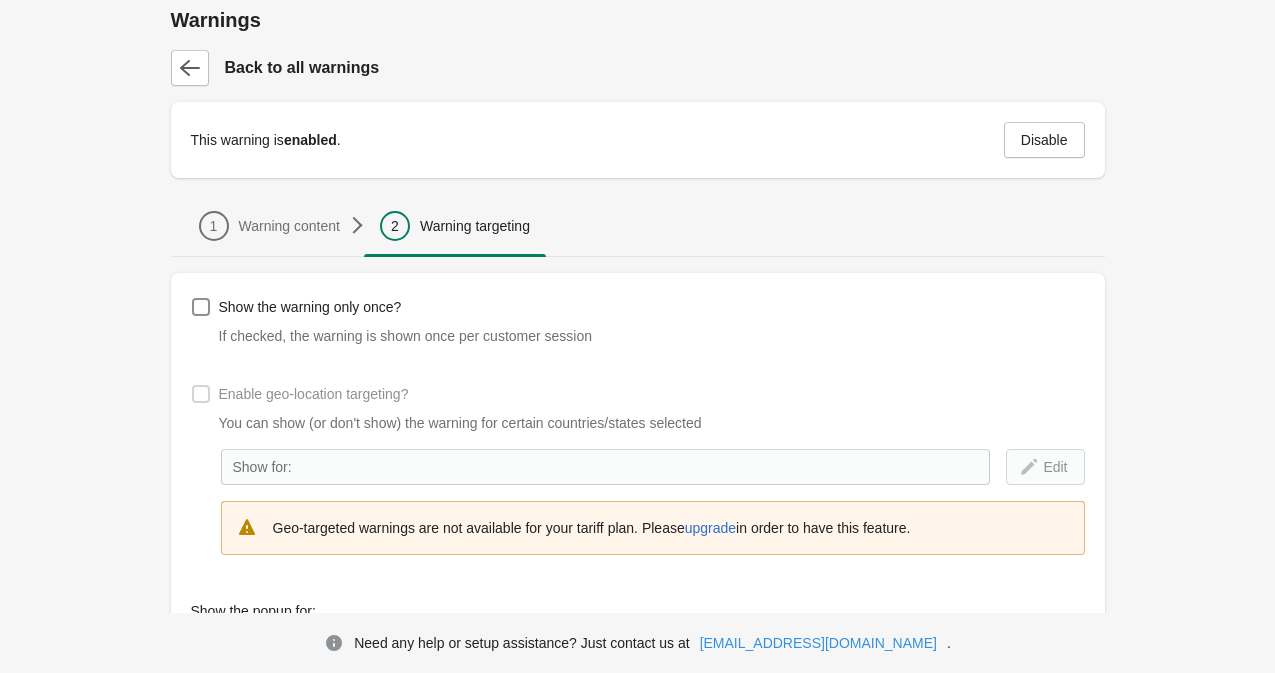 scroll, scrollTop: 0, scrollLeft: 0, axis: both 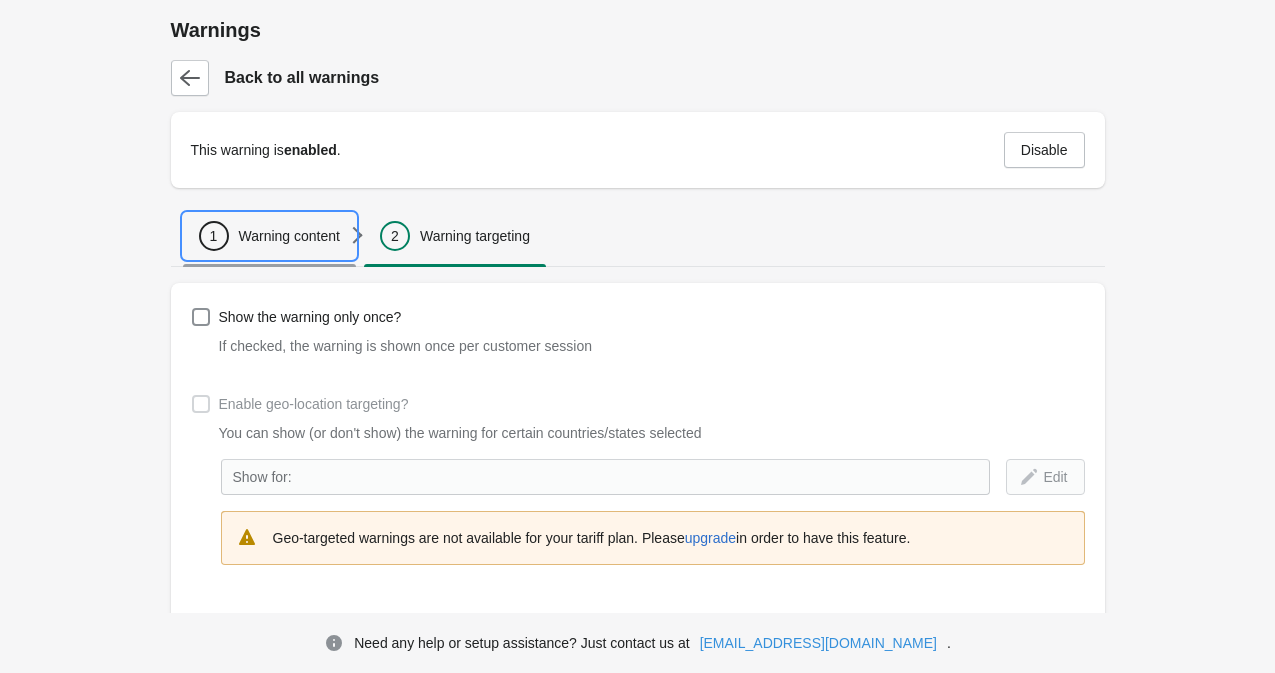 click on "1 Warning content" at bounding box center [269, 236] 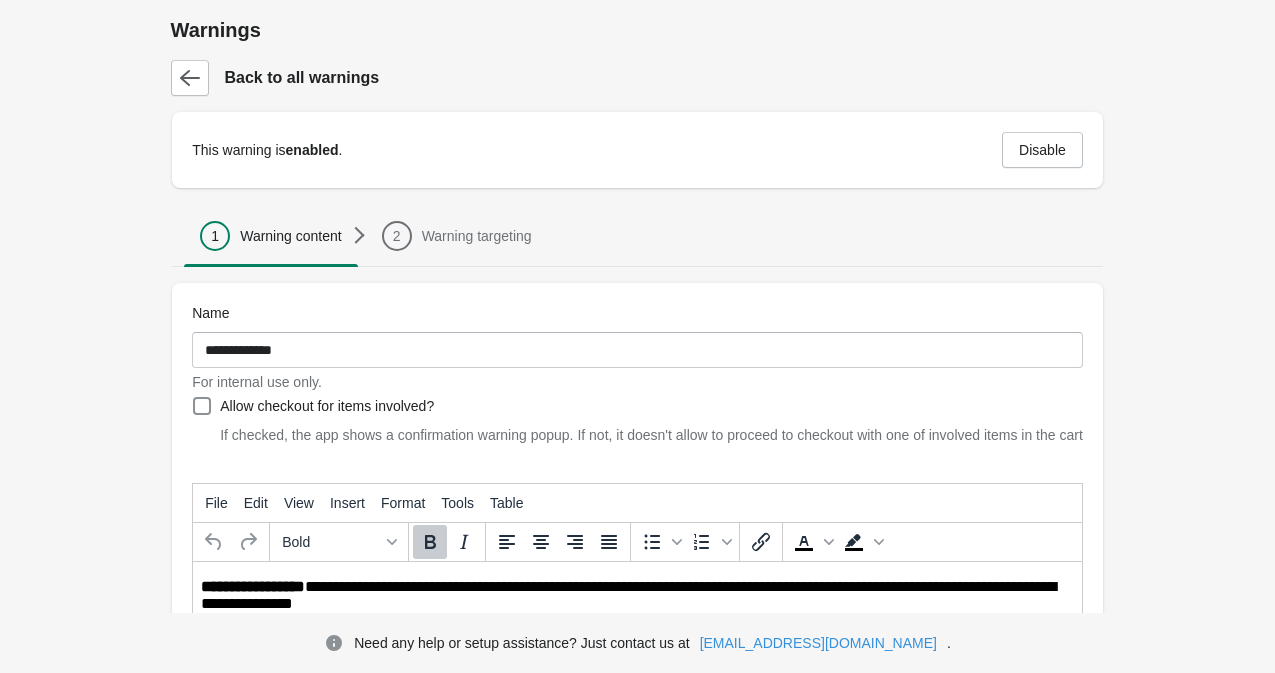 scroll, scrollTop: 120, scrollLeft: 0, axis: vertical 